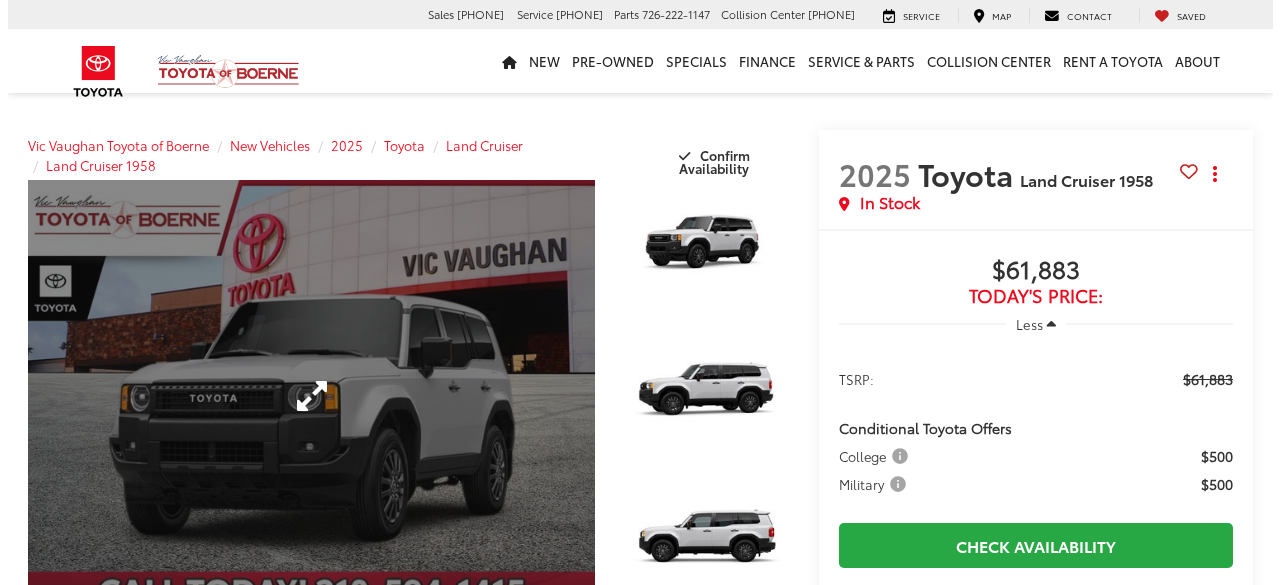 scroll, scrollTop: 0, scrollLeft: 0, axis: both 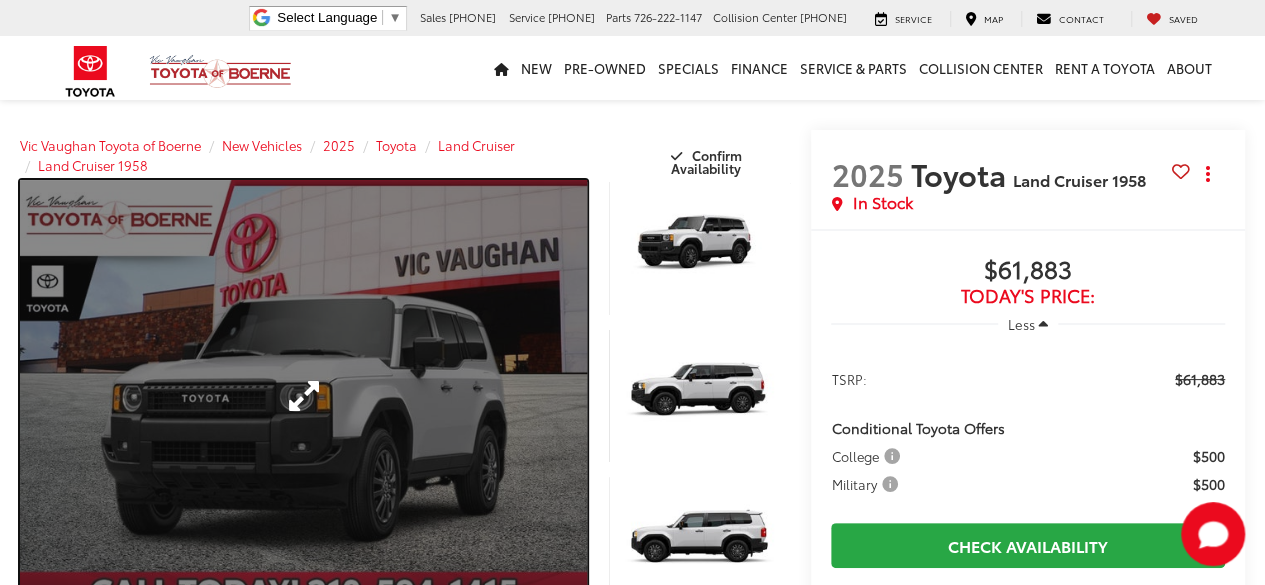 click at bounding box center [303, 396] 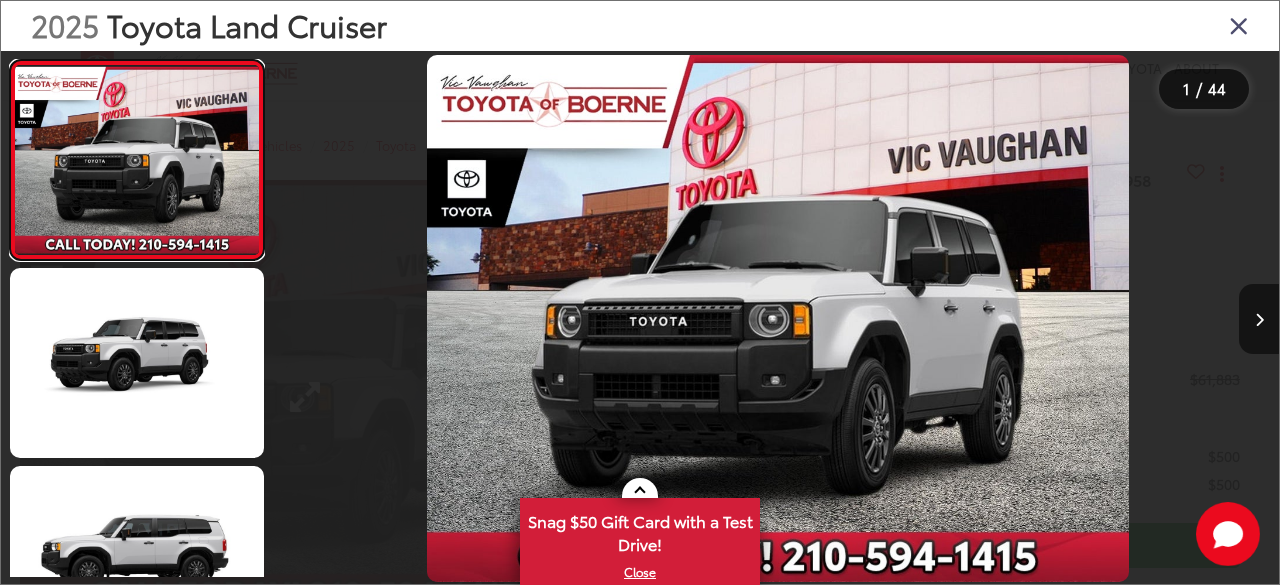 scroll, scrollTop: 0, scrollLeft: 0, axis: both 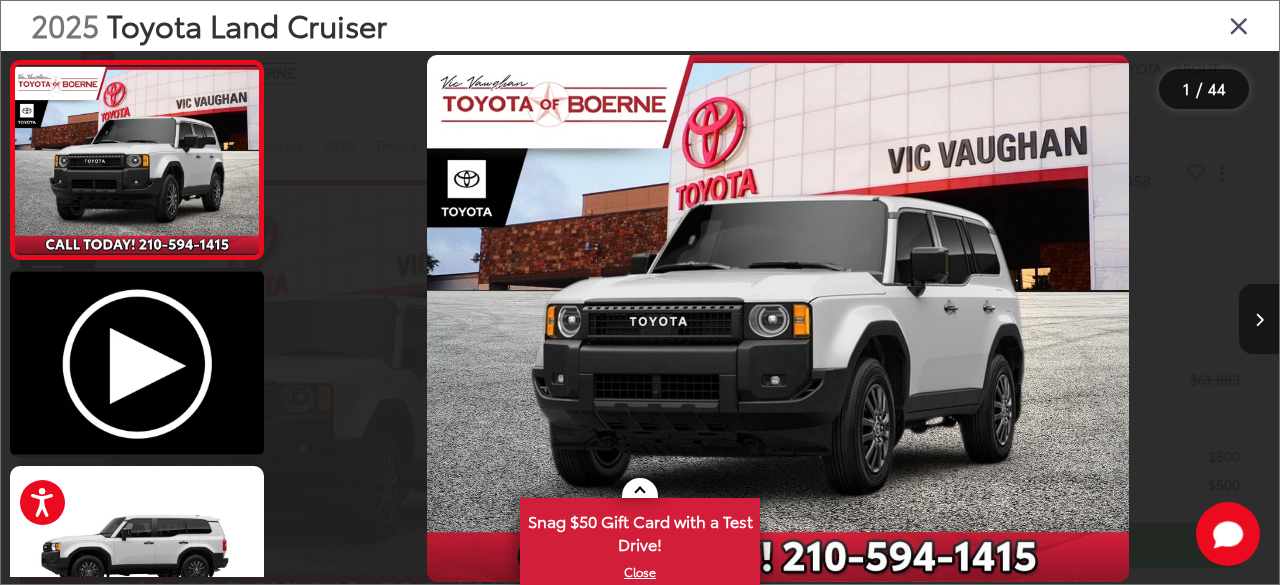 click at bounding box center (1259, 319) 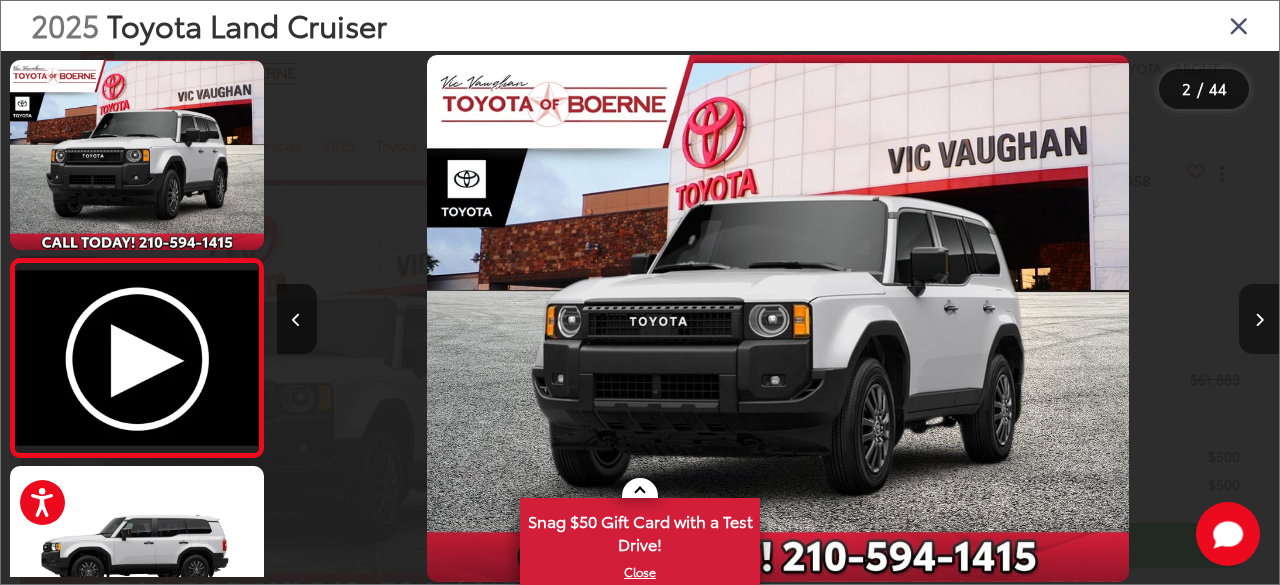 click at bounding box center (1259, 319) 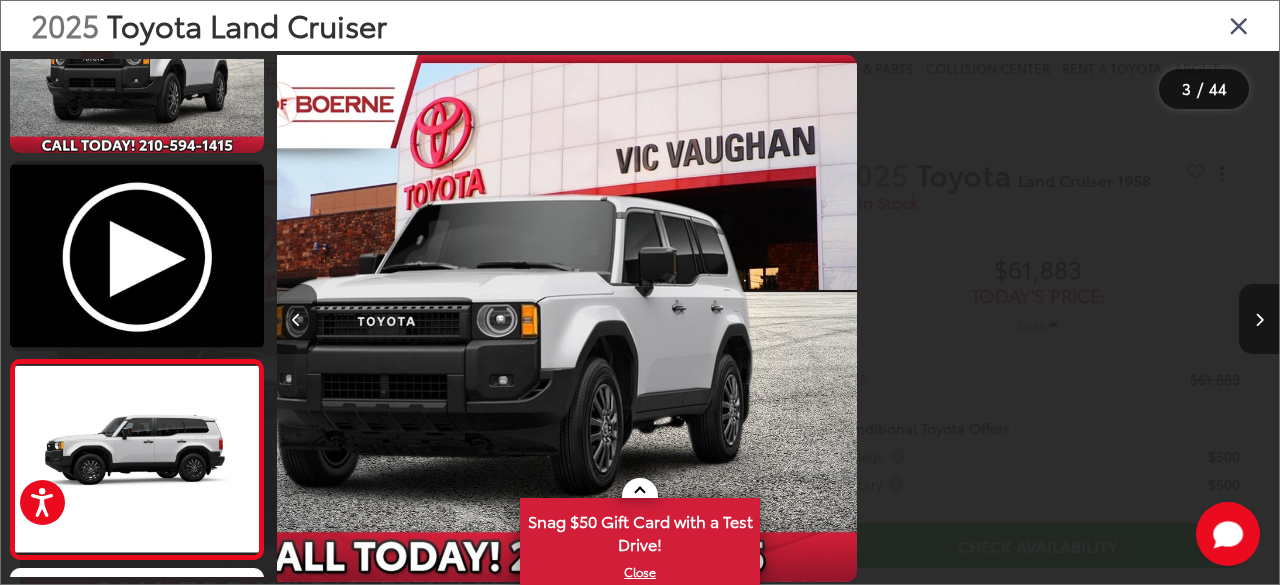click at bounding box center [1259, 319] 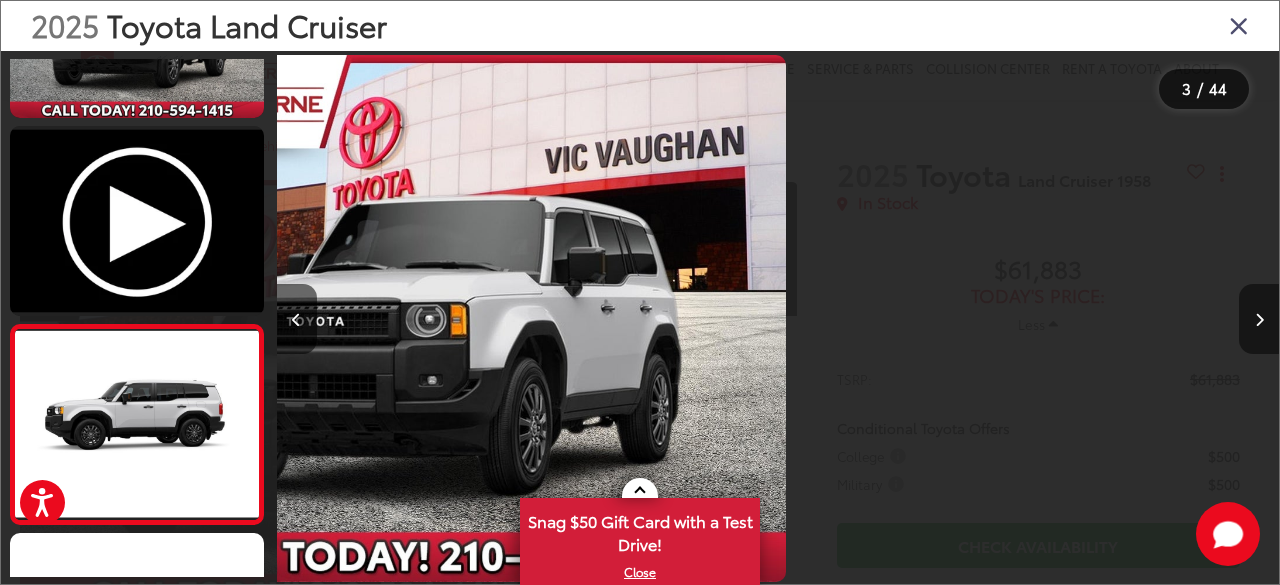 scroll, scrollTop: 215, scrollLeft: 0, axis: vertical 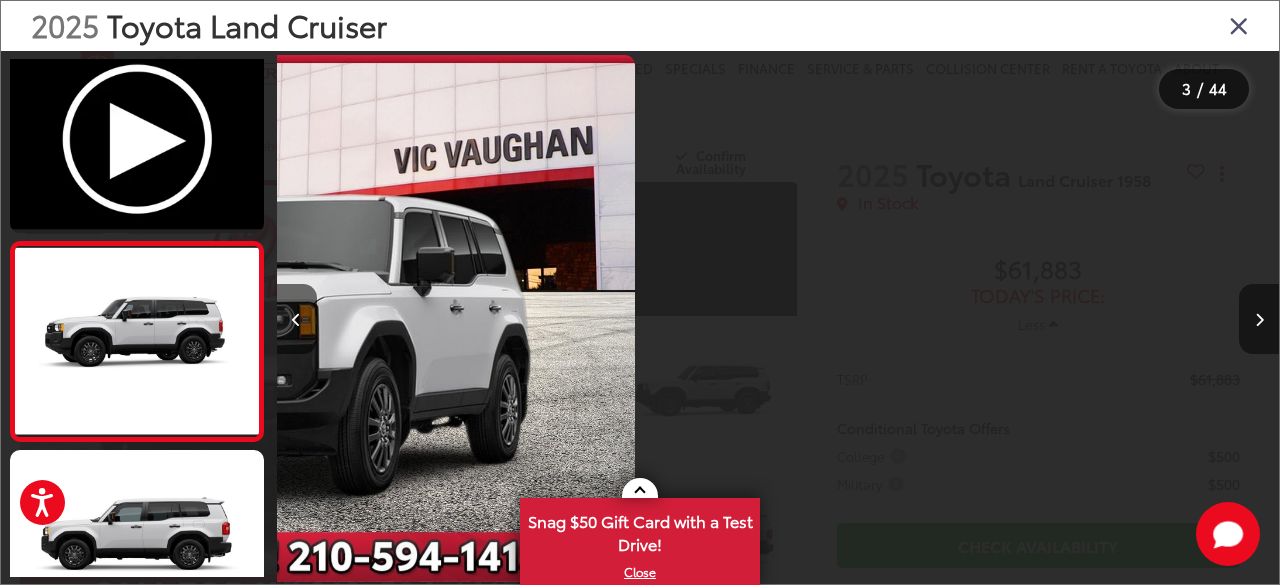 click at bounding box center [1259, 319] 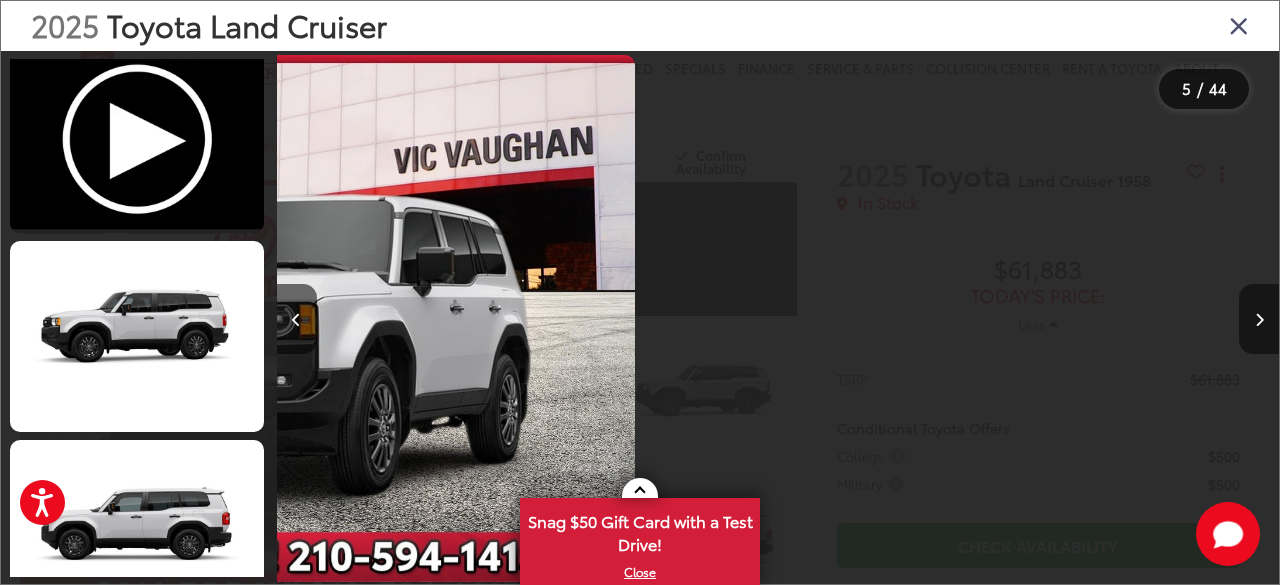 scroll, scrollTop: 288, scrollLeft: 0, axis: vertical 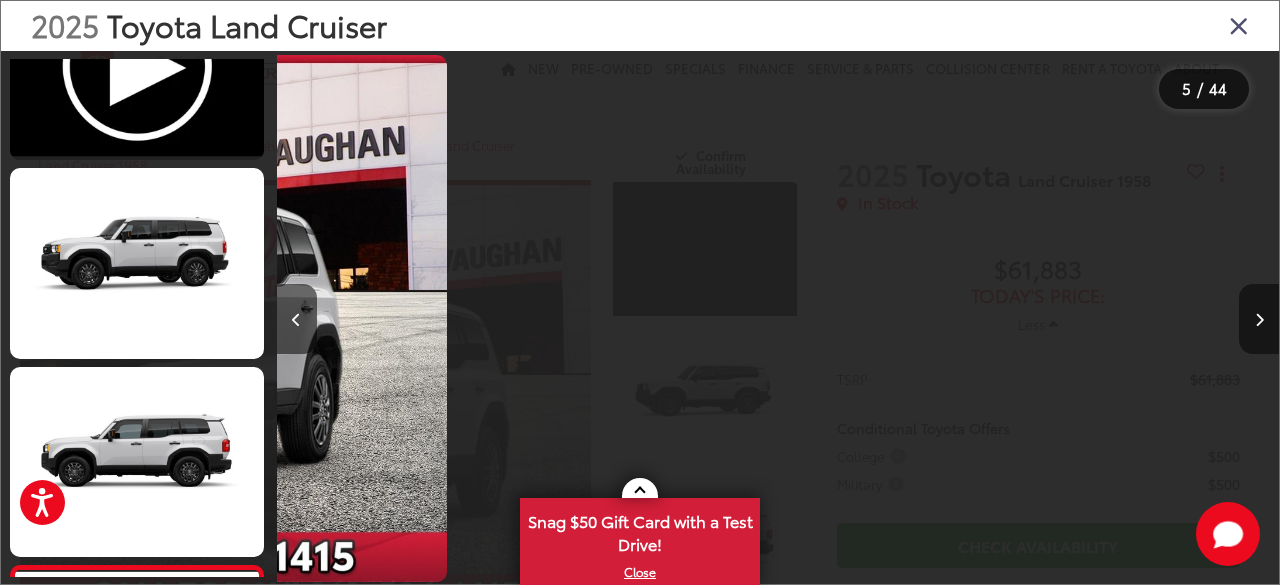 click at bounding box center [1259, 319] 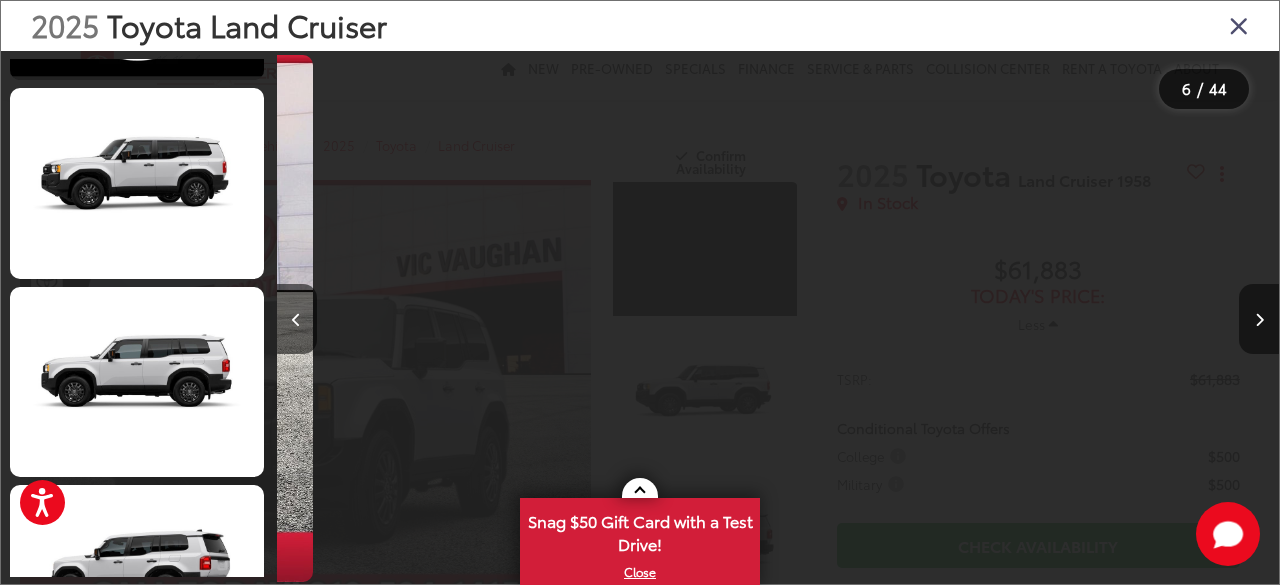 click at bounding box center [1259, 319] 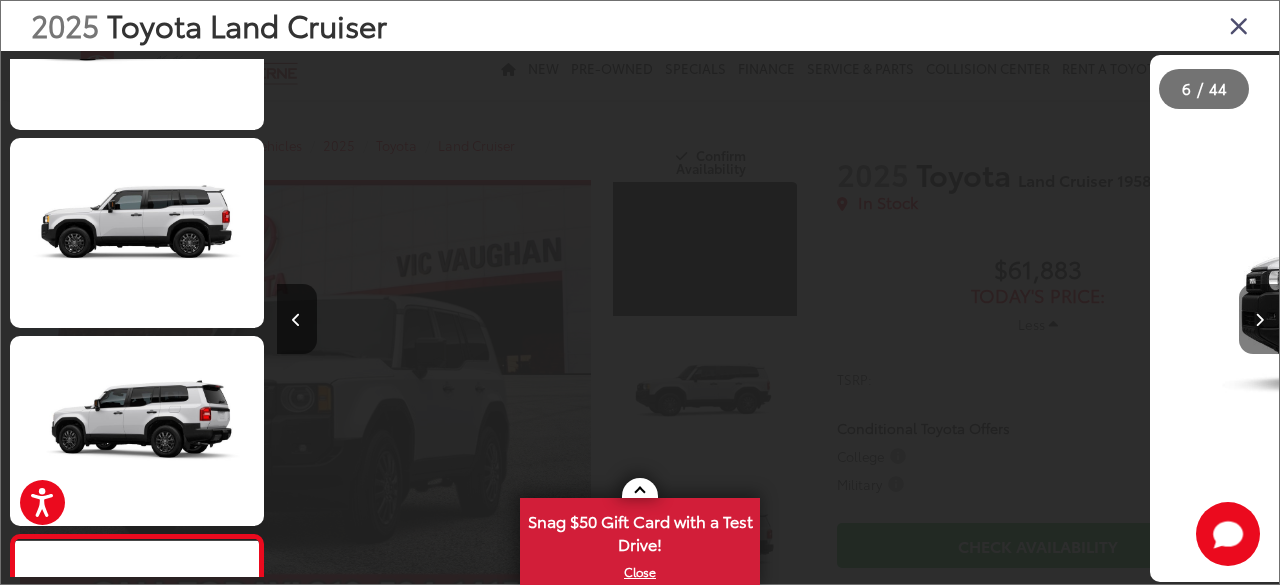 click at bounding box center (1259, 319) 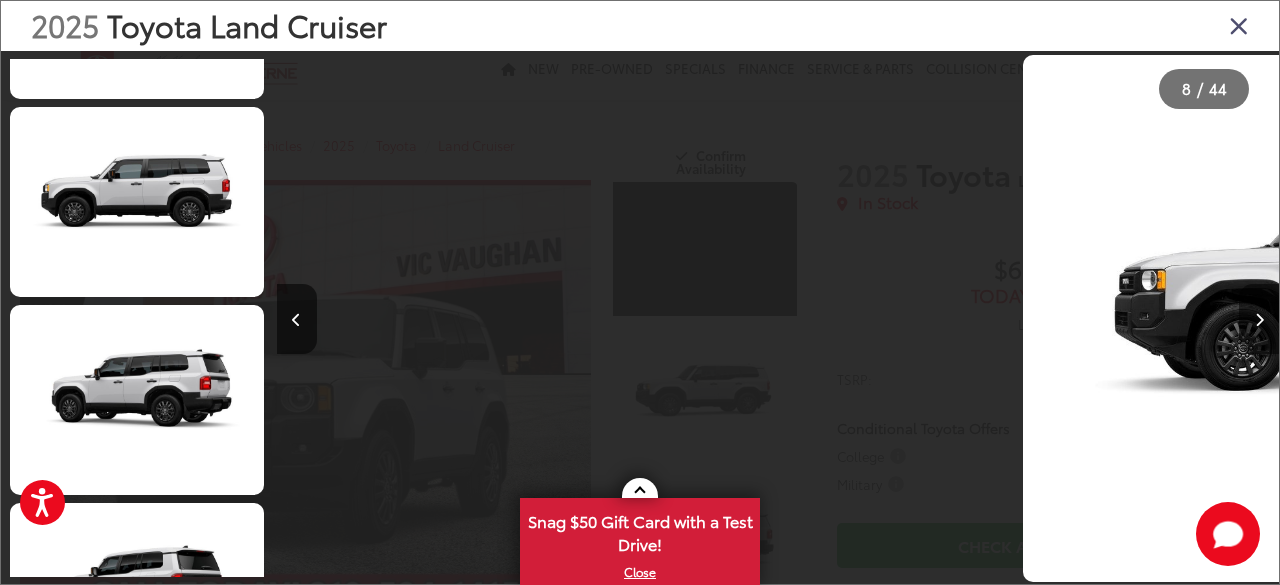 click at bounding box center [1259, 319] 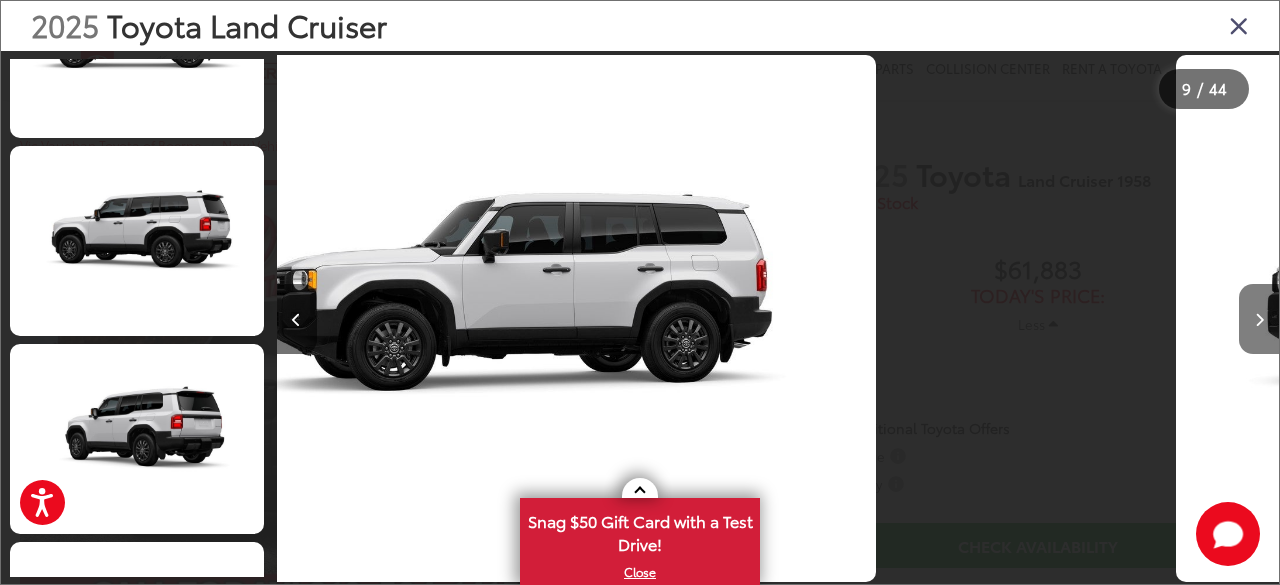 click at bounding box center (1259, 319) 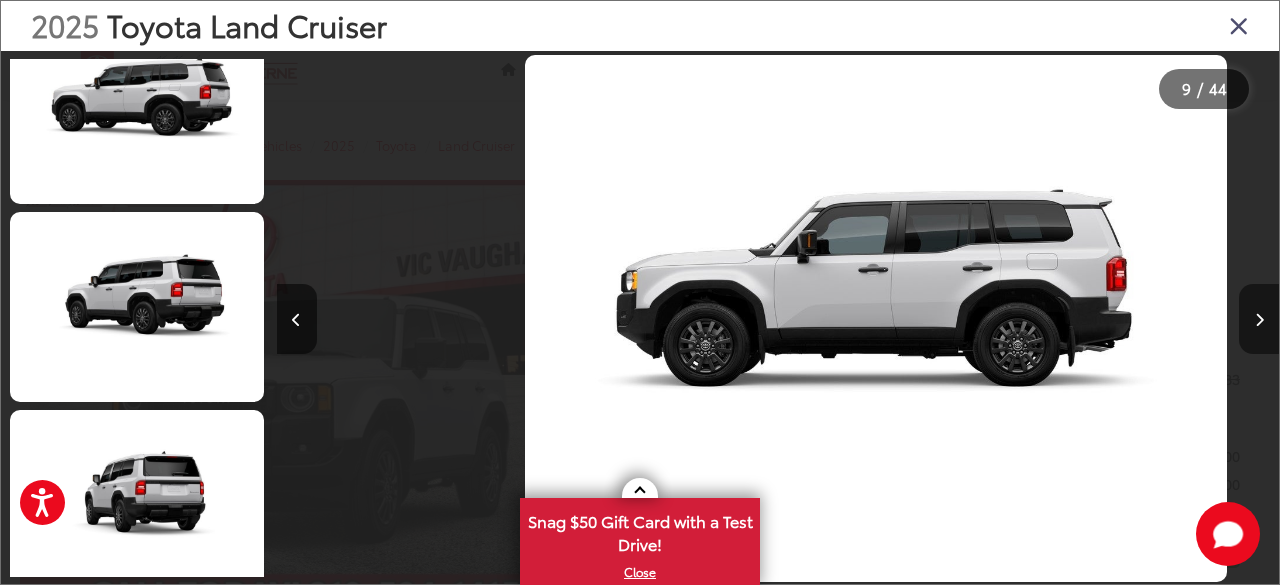 click at bounding box center (1259, 319) 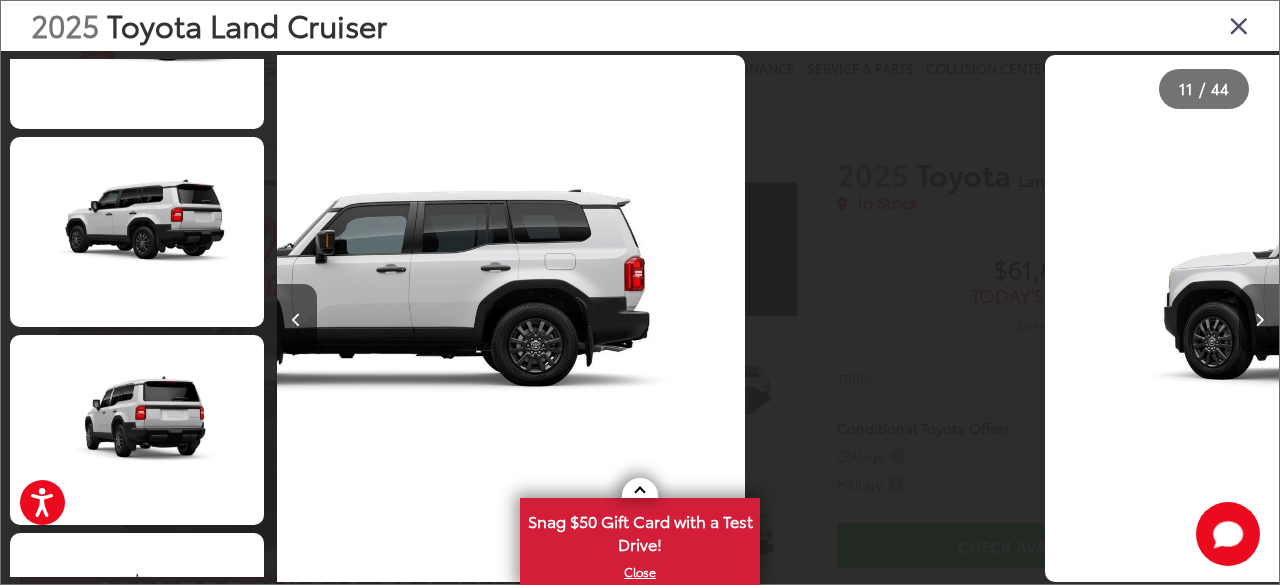 click at bounding box center [1259, 319] 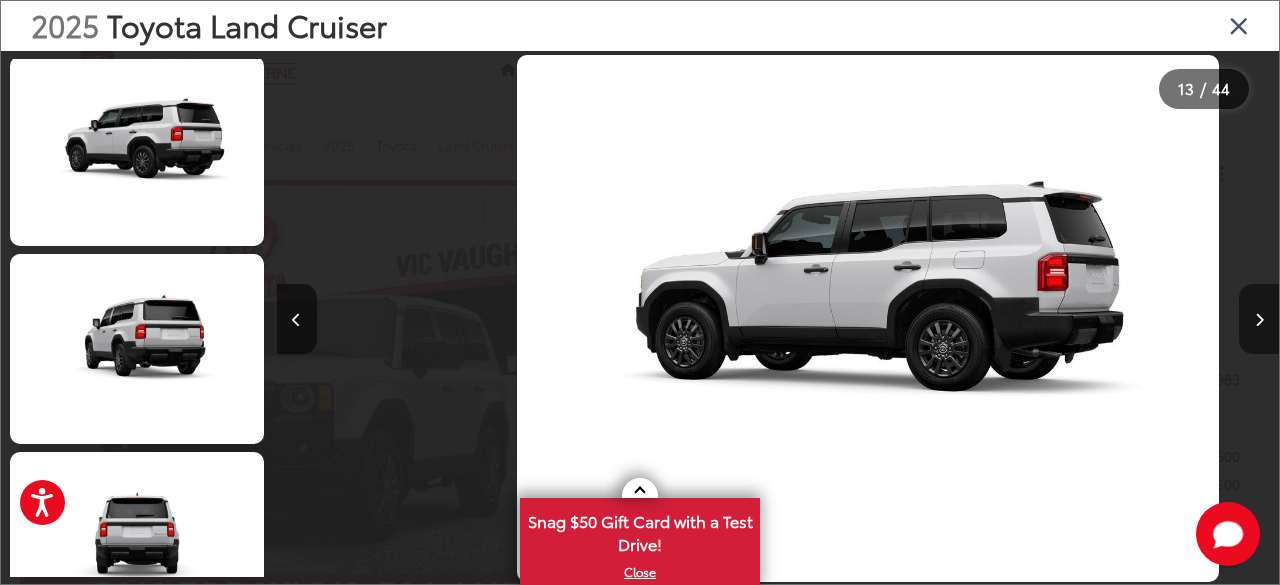 click at bounding box center [1259, 319] 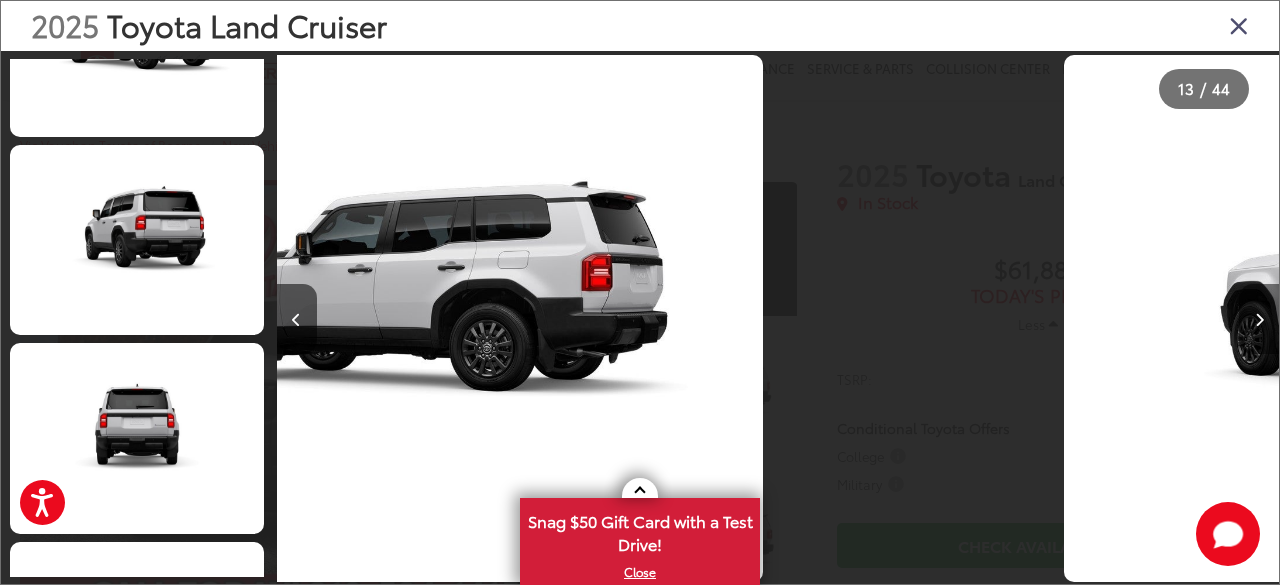 scroll, scrollTop: 0, scrollLeft: 4862, axis: horizontal 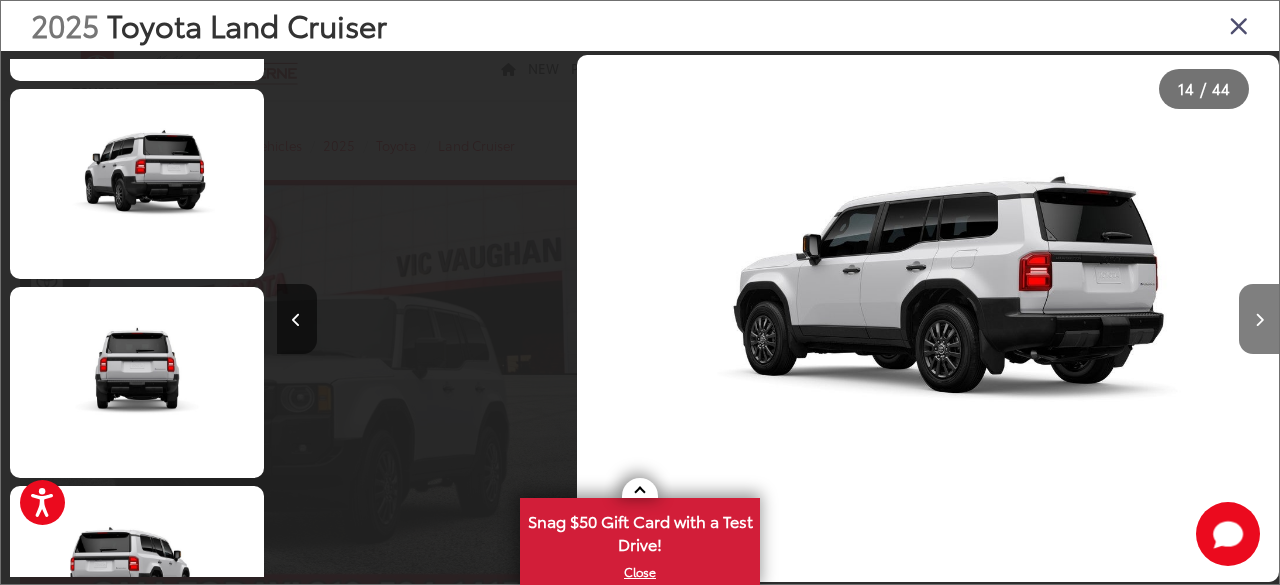 click at bounding box center [1259, 319] 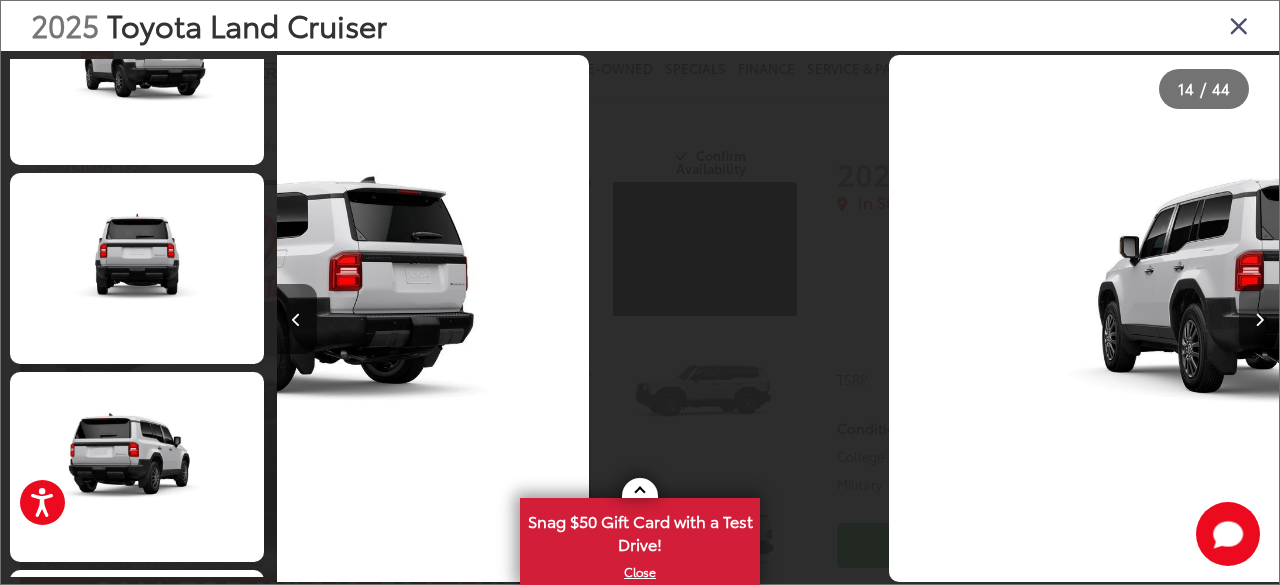 click at bounding box center (1259, 319) 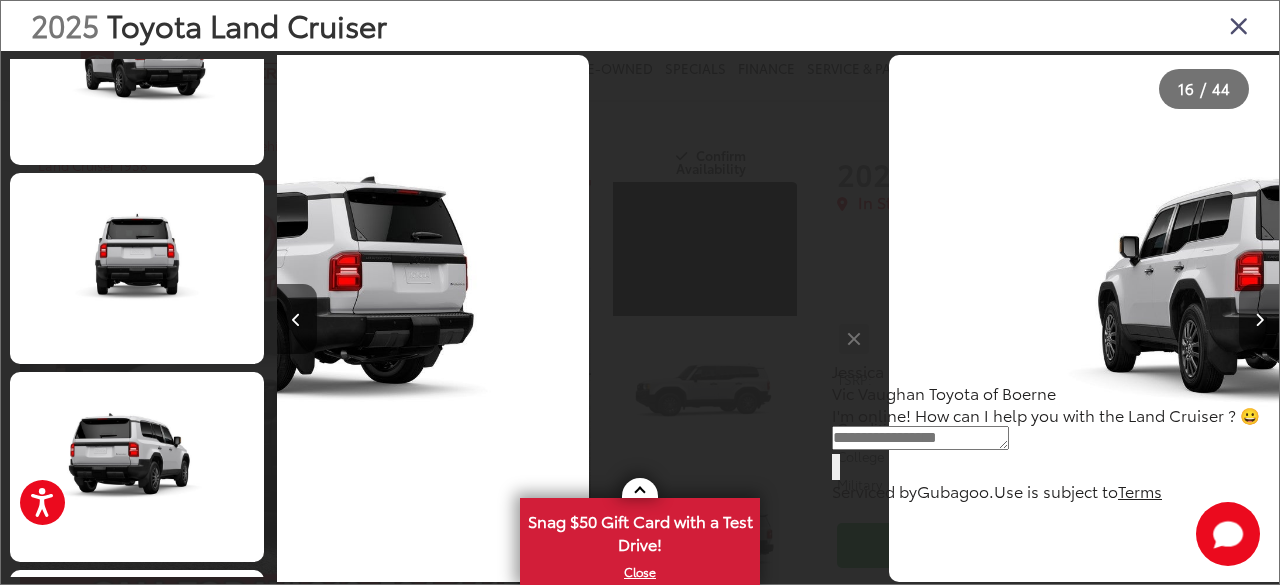 click at bounding box center (1259, 319) 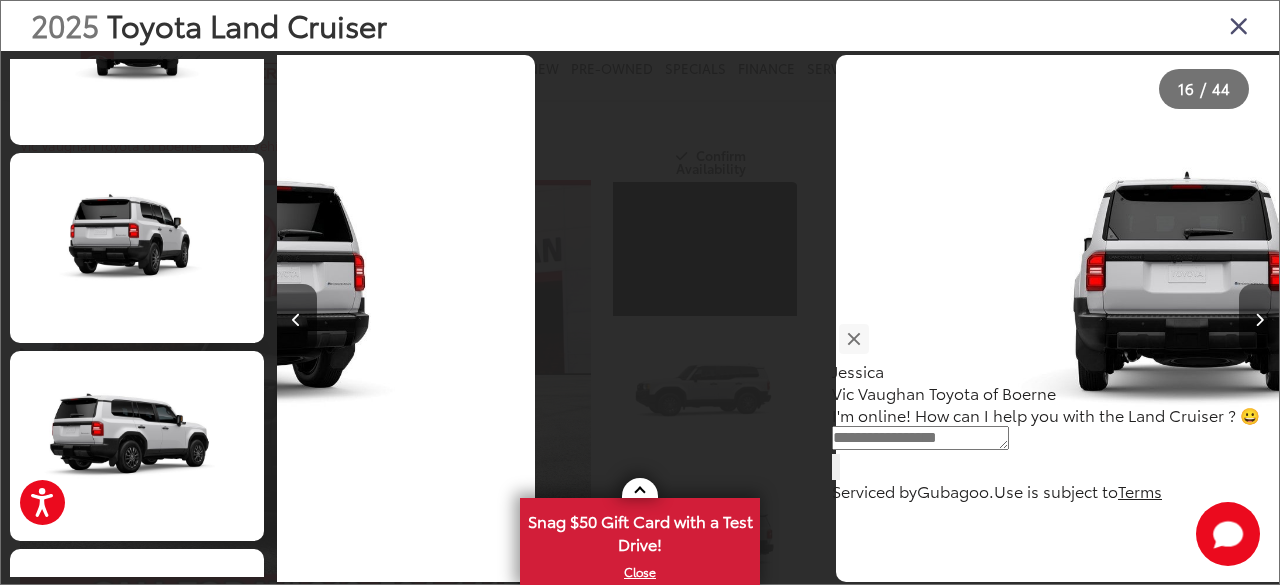 click at bounding box center (1259, 319) 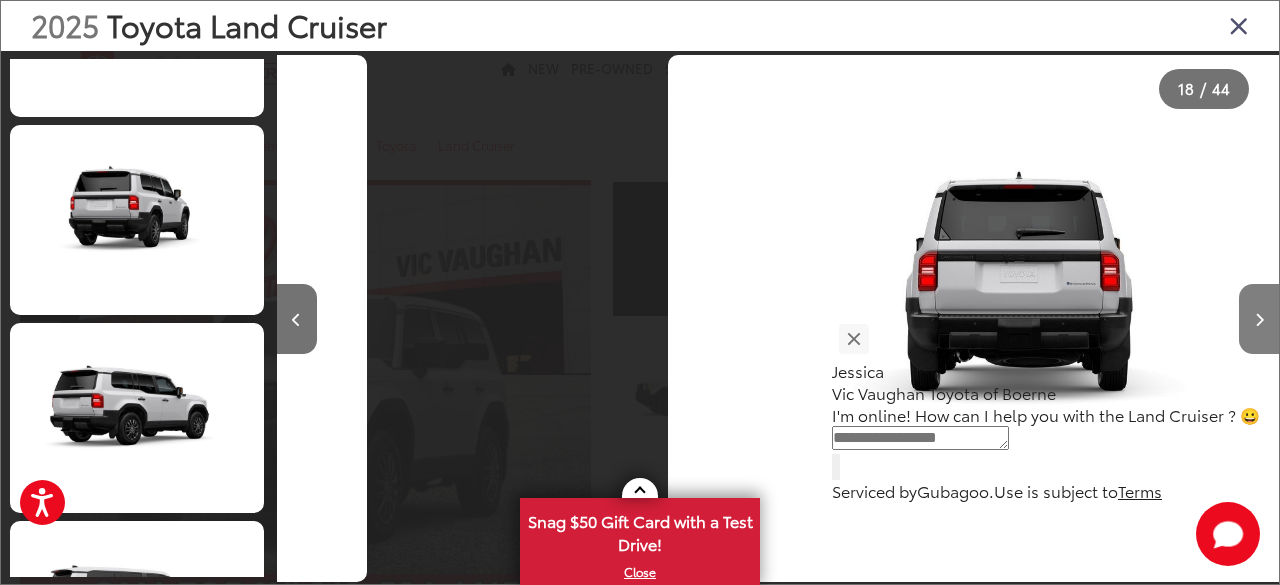 scroll, scrollTop: 1650, scrollLeft: 0, axis: vertical 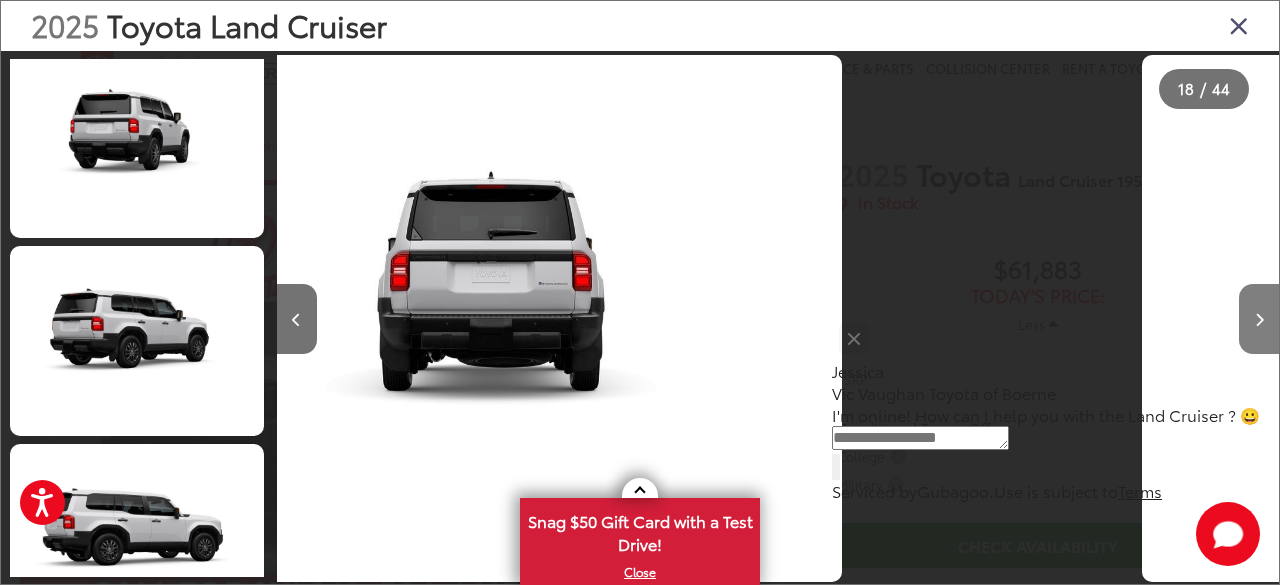 click at bounding box center (1259, 319) 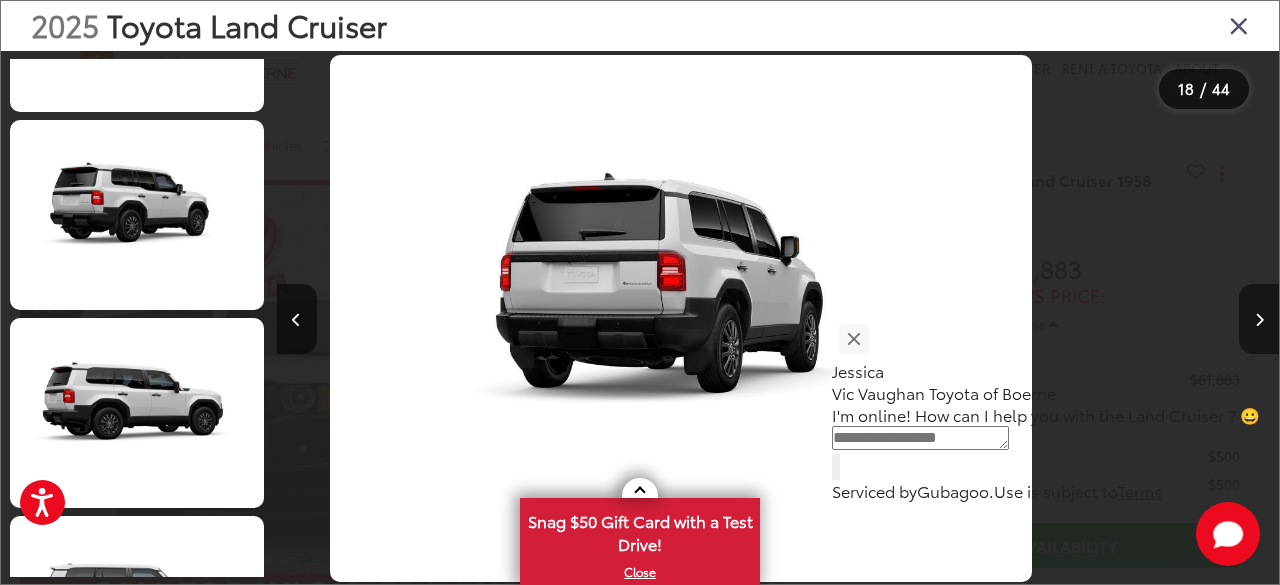 click at bounding box center [1259, 319] 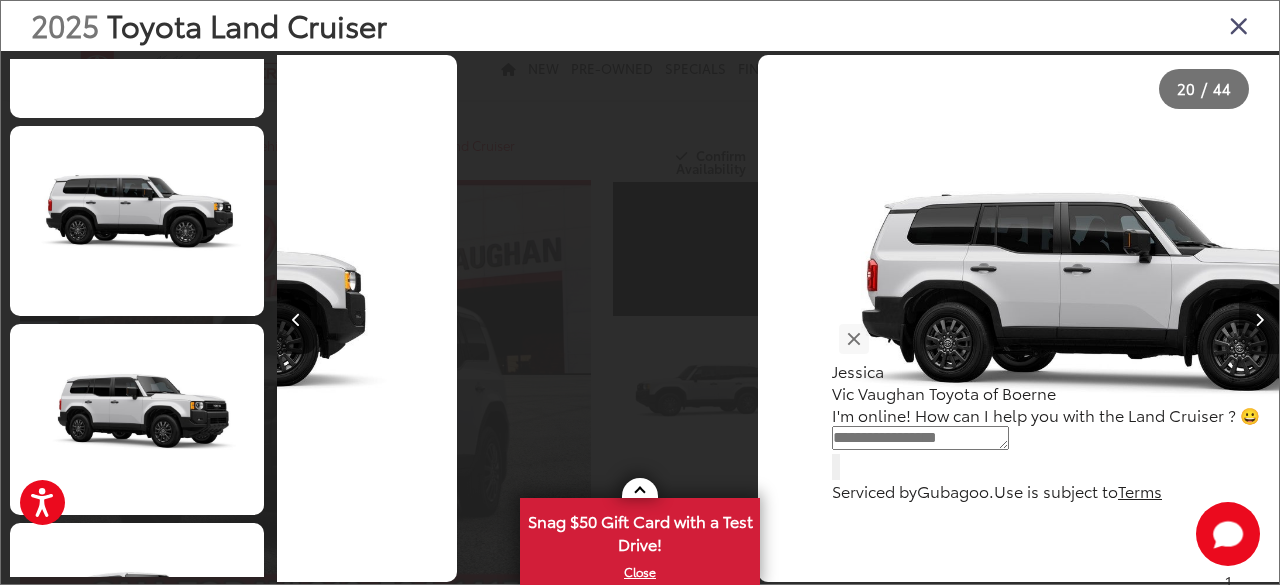 click on "[FIRST] Vic Vaughan Toyota of Boerne" at bounding box center (1046, 360) 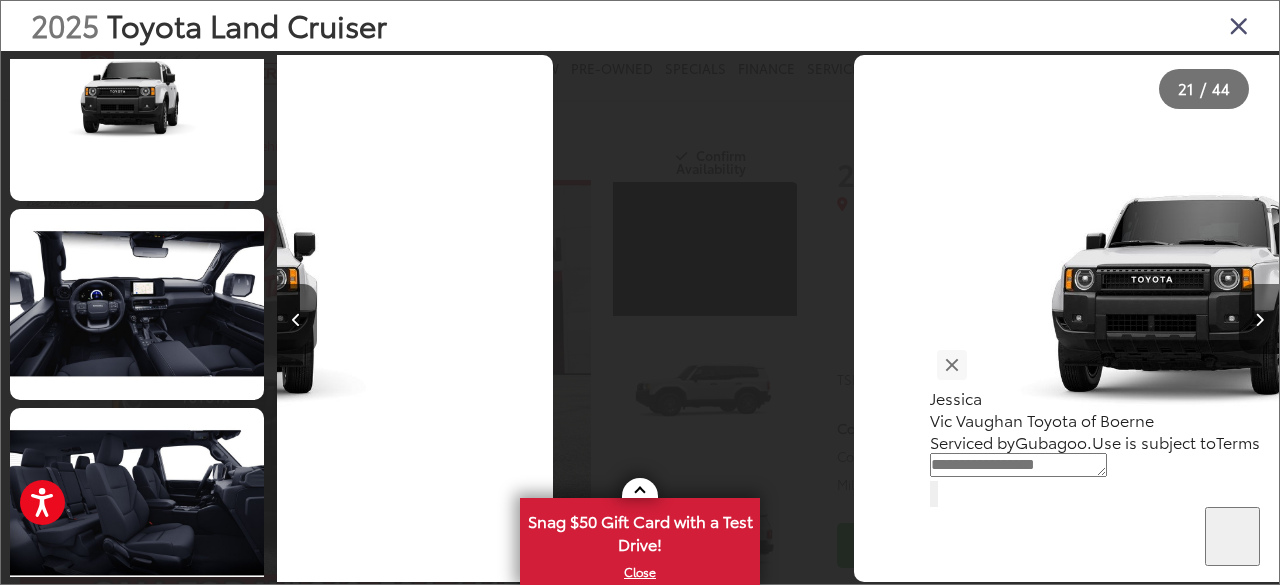 click on "For screen-reader mode - click the first button of the website Accessibility Screen-Reader Guide, Feedback, and Issue Reporting | New window
Vic Vaughan Toyota of Boerne
Select Language ▼
Sales
[PHONE]
Service
[PHONE]
Parts
[PHONE]
Collision Center
[PHONE]
[NUMBER] [STREET]
[CITY], [STATE] [ZIP]
Service
Map
Contact
Saved
Saved
Vic Vaughan Toyota of Boerne
Saved
Directions
New
New Vehicles
New Specials
New Tundra Inventory
Schedule Test Drive
ToyotaCare
Toyota Safety Sense
Model Research
Toyota Reviews" at bounding box center (640, 1988) 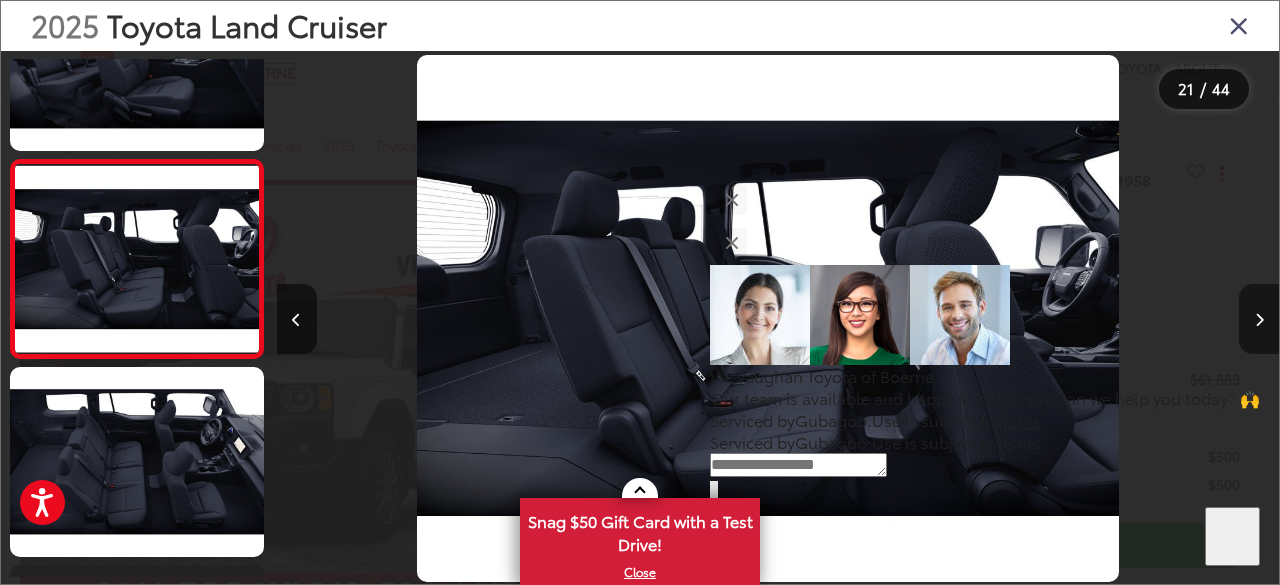 click at bounding box center (985, 315) 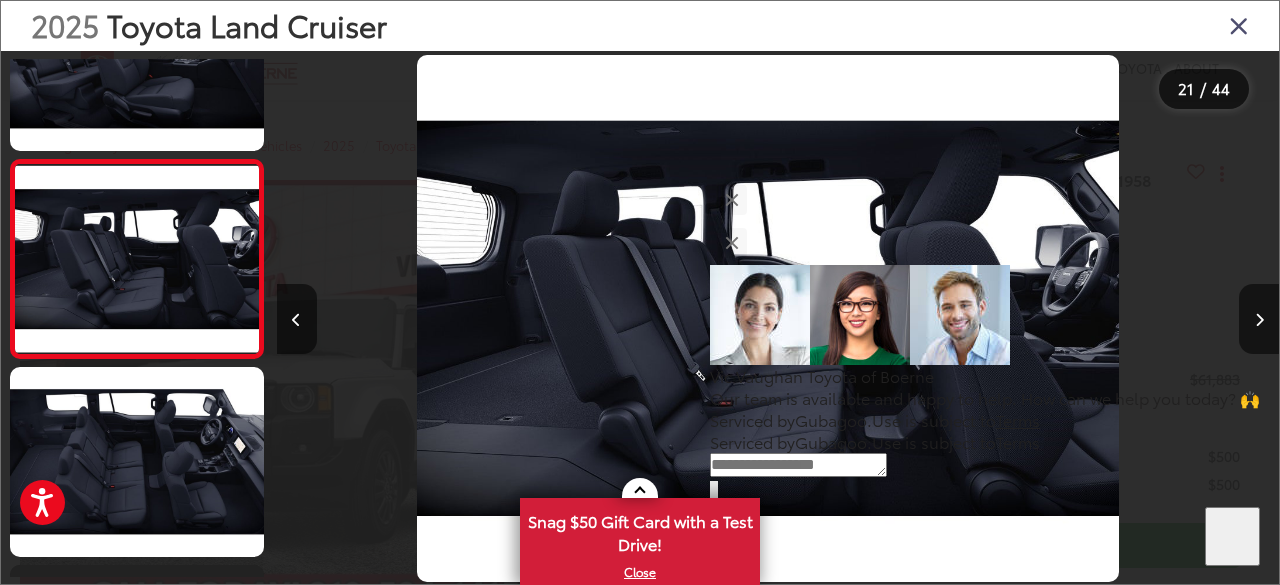 click at bounding box center [985, 315] 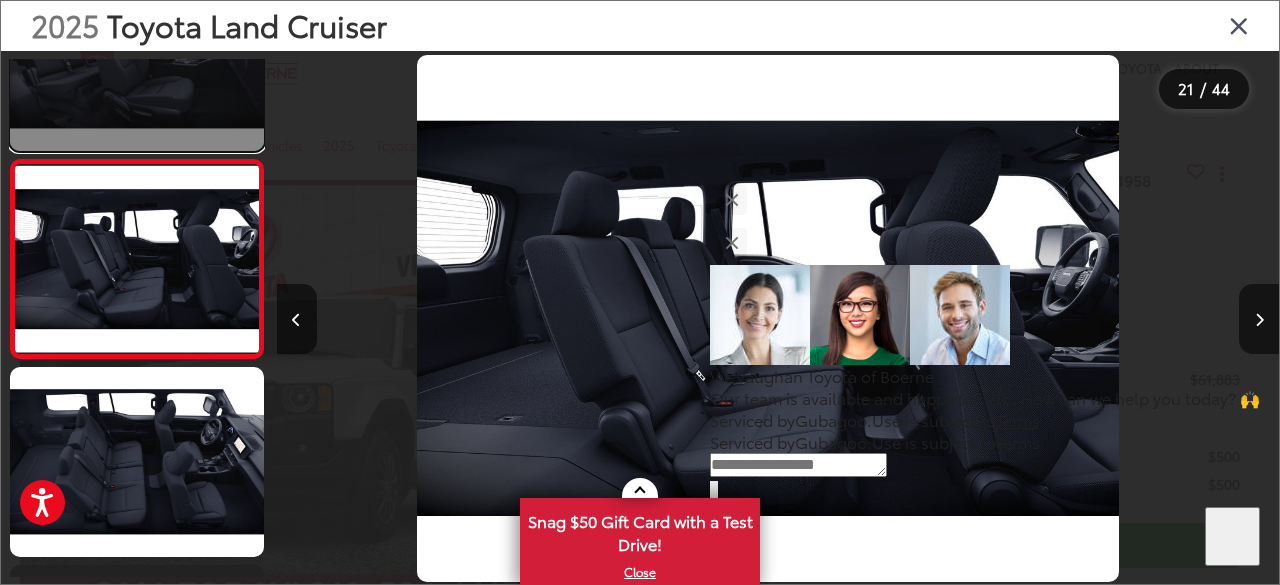 click at bounding box center [137, 56] 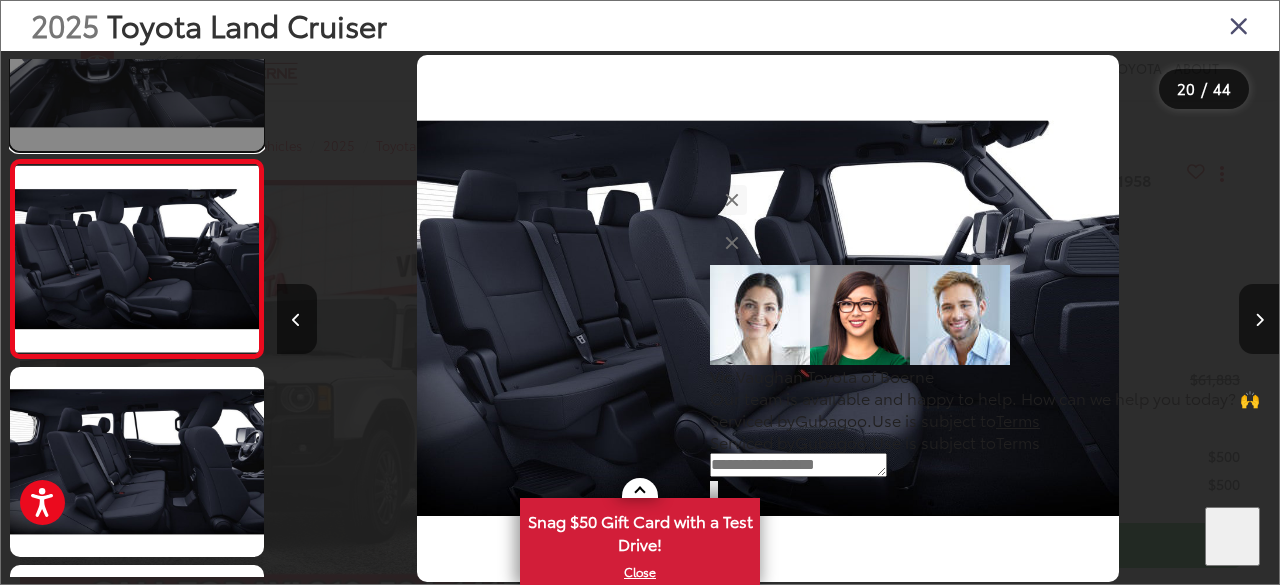 click at bounding box center [137, 55] 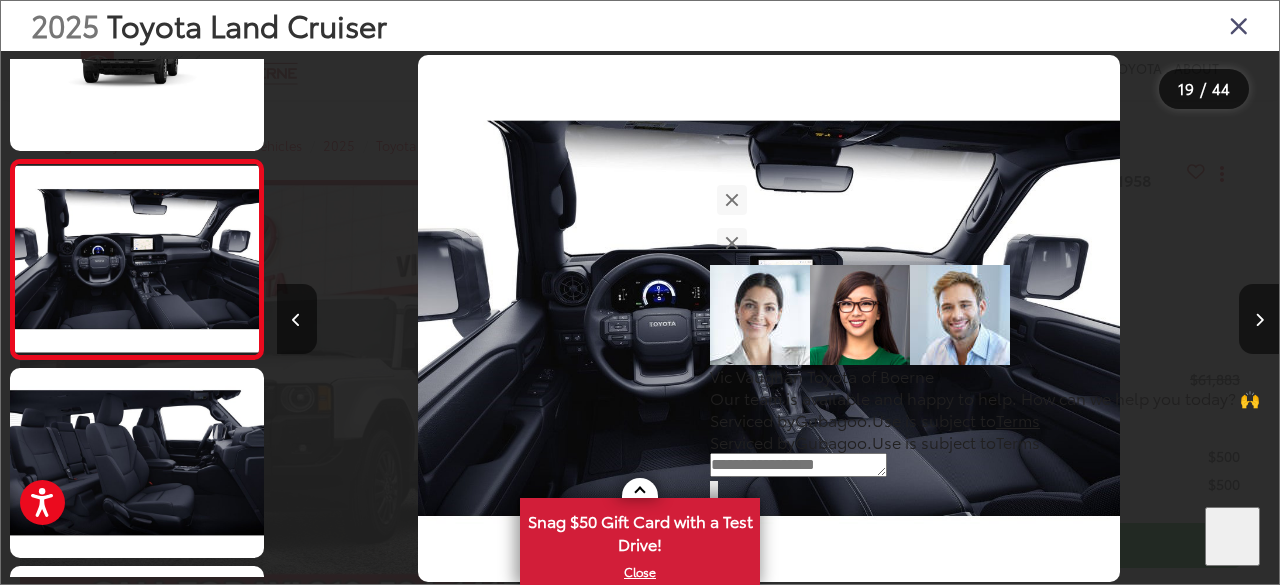 click on "Vic Vaughan Toyota of Boerne Our team is available and happy to help. How can we help you today? 🤷🏼 Serviced by Gubagoo. Use is subject to Terms" 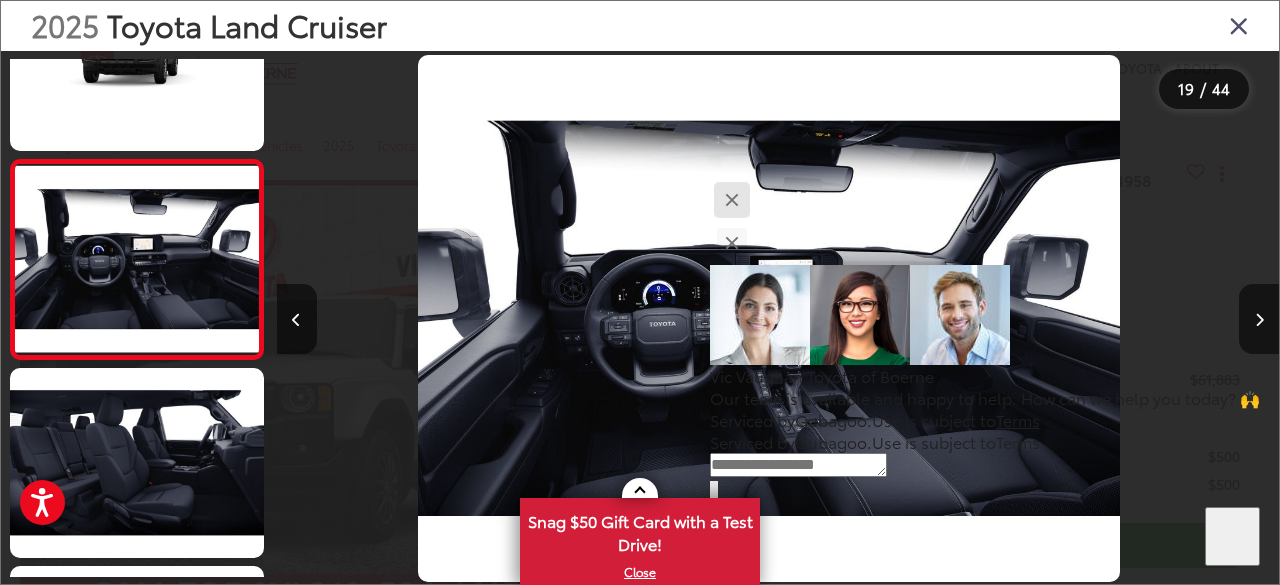 click at bounding box center (731, 200) 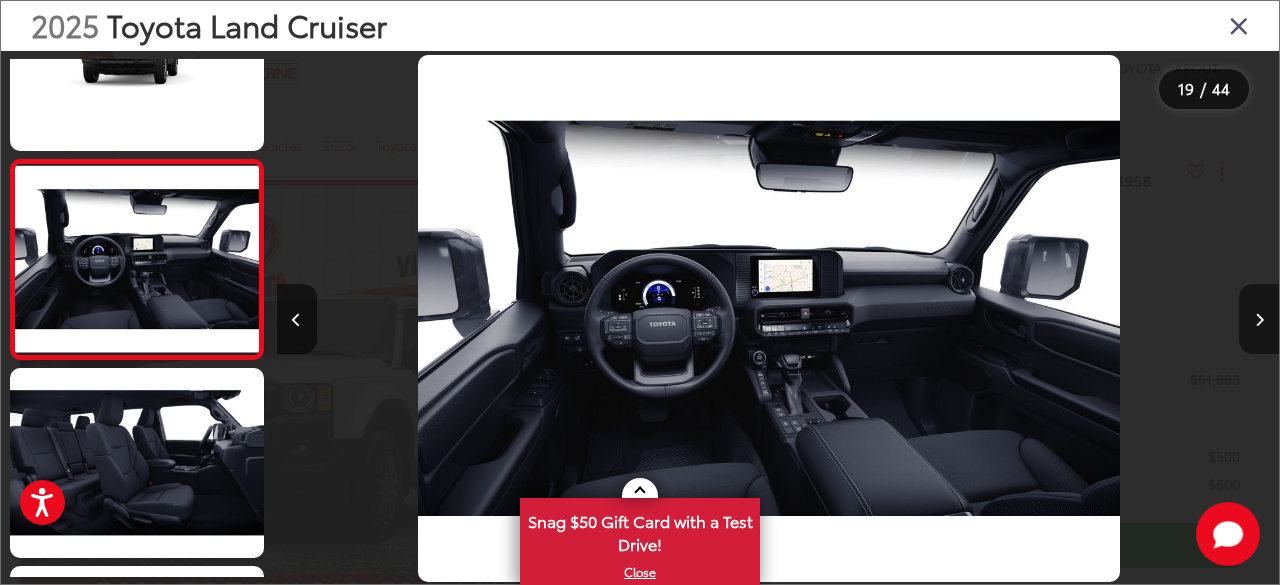click at bounding box center [1259, 319] 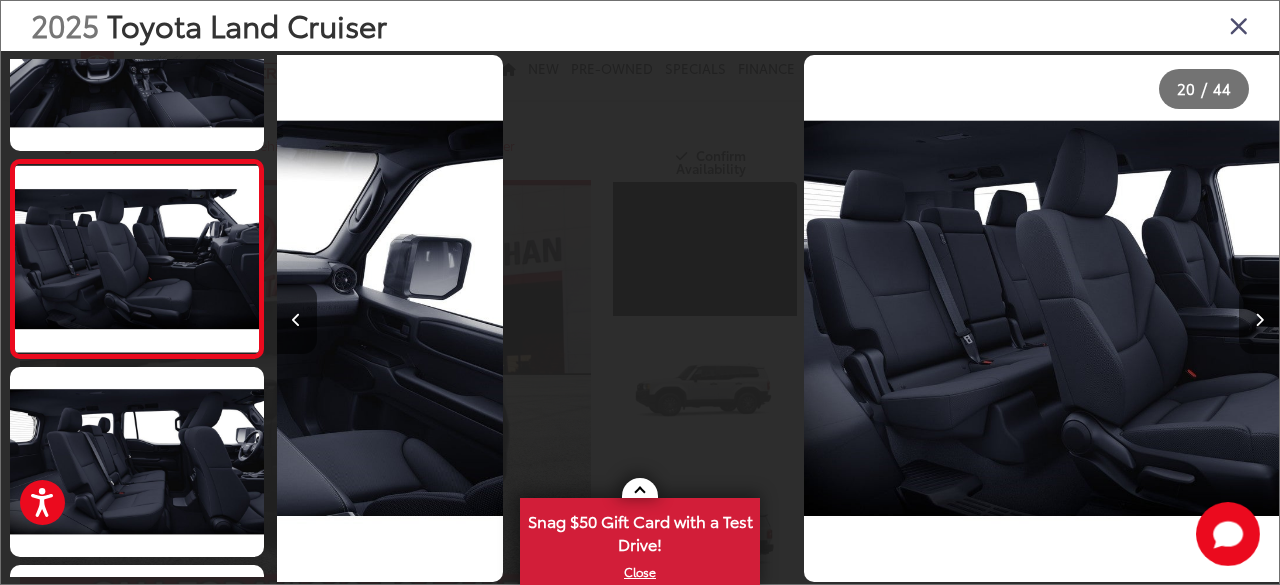 click at bounding box center (1259, 319) 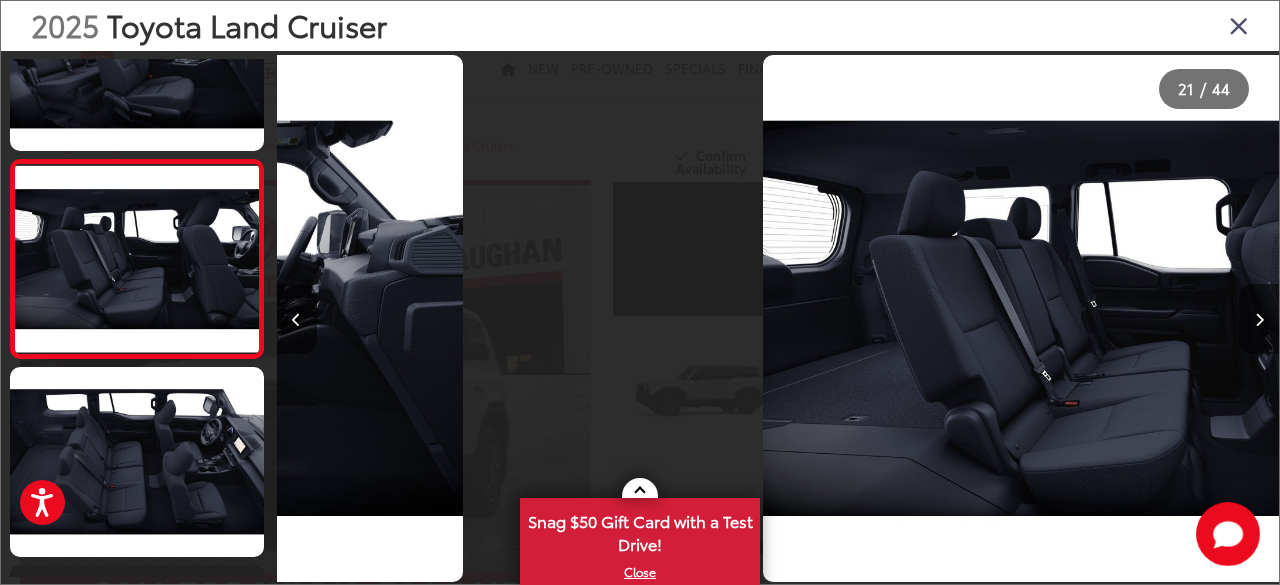 click at bounding box center (1259, 319) 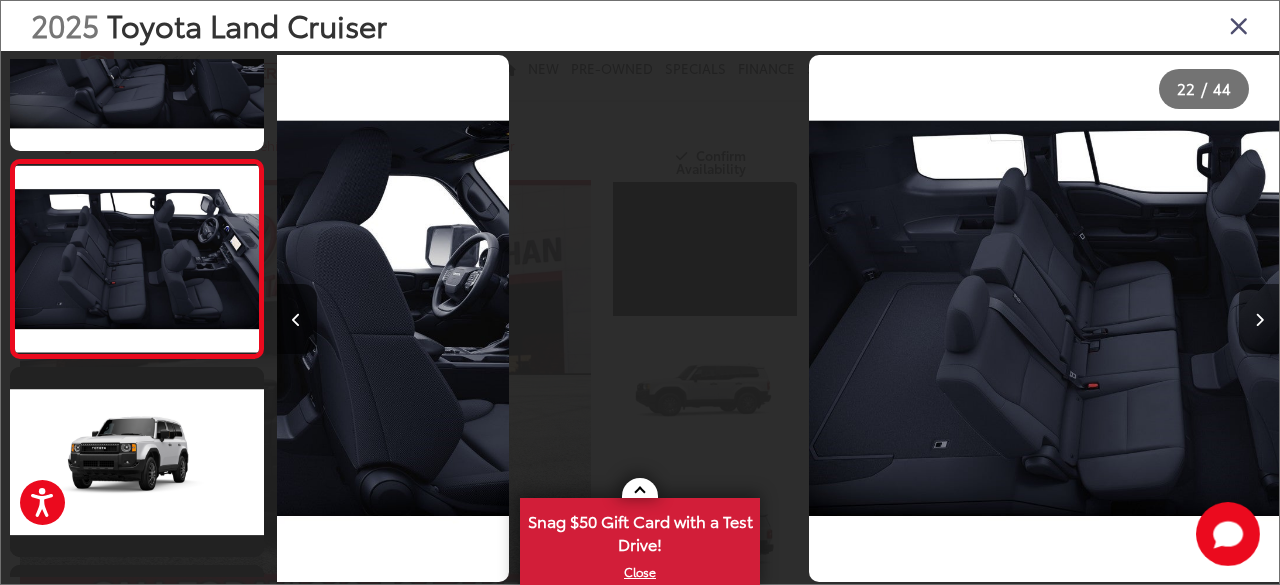 click at bounding box center [1259, 319] 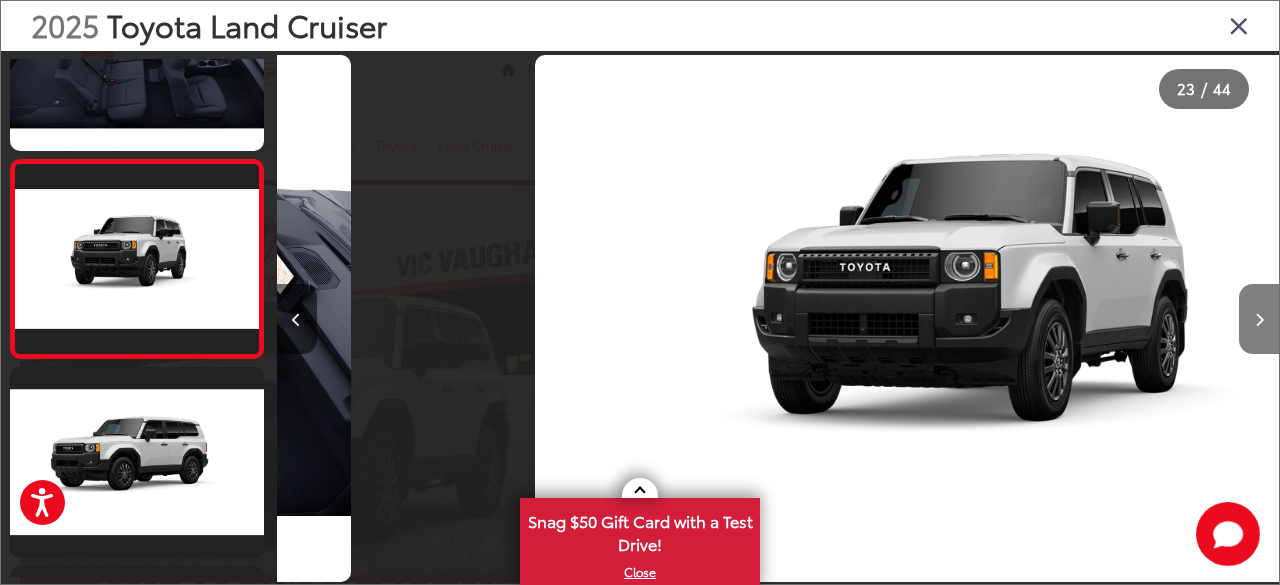 click at bounding box center [1259, 319] 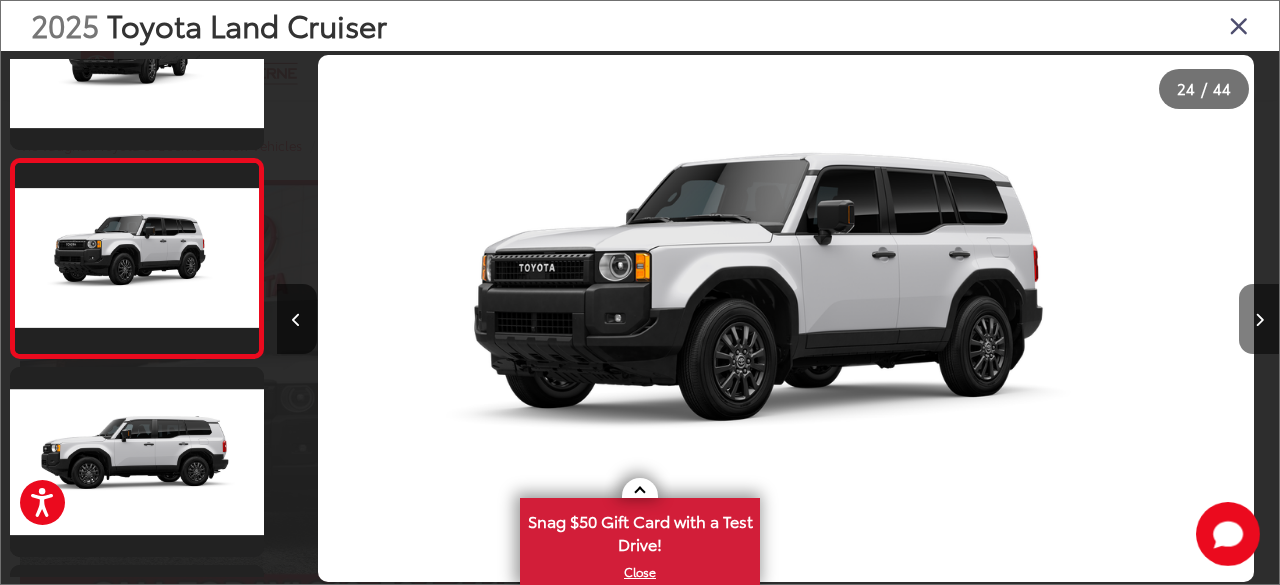 click at bounding box center [1259, 319] 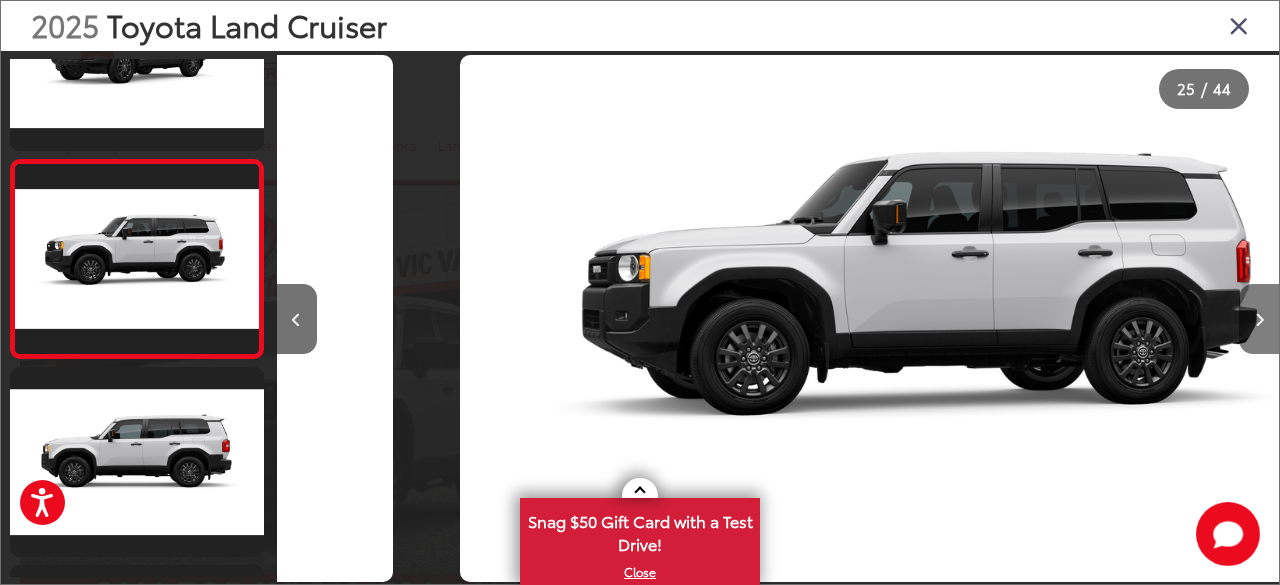 click at bounding box center (1259, 319) 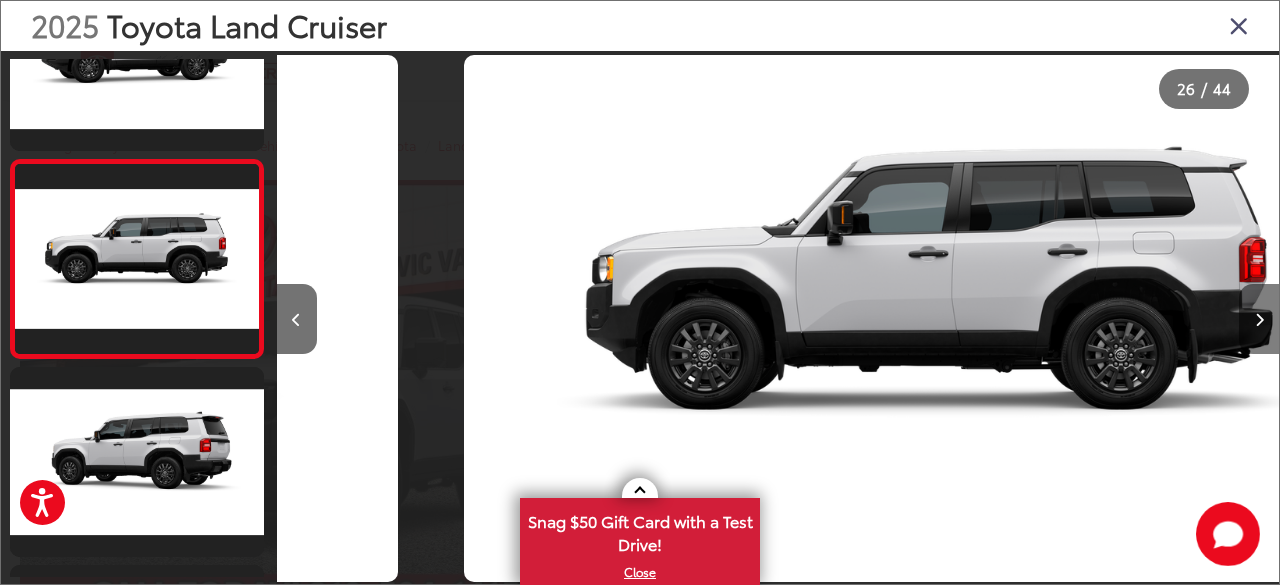click at bounding box center (1259, 319) 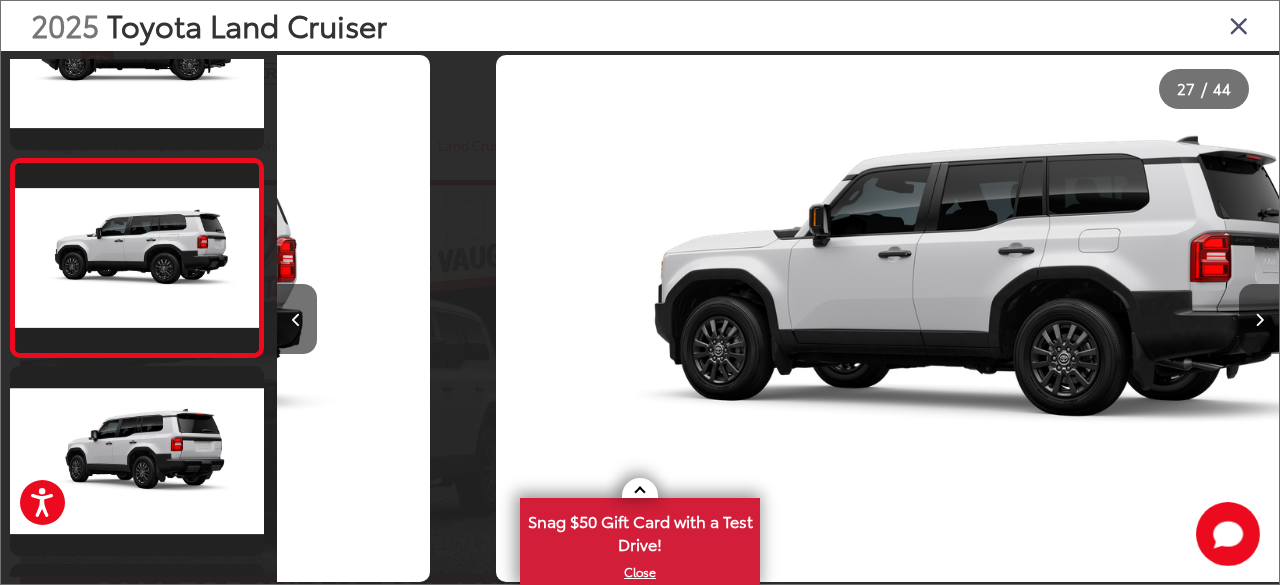 click at bounding box center (1259, 319) 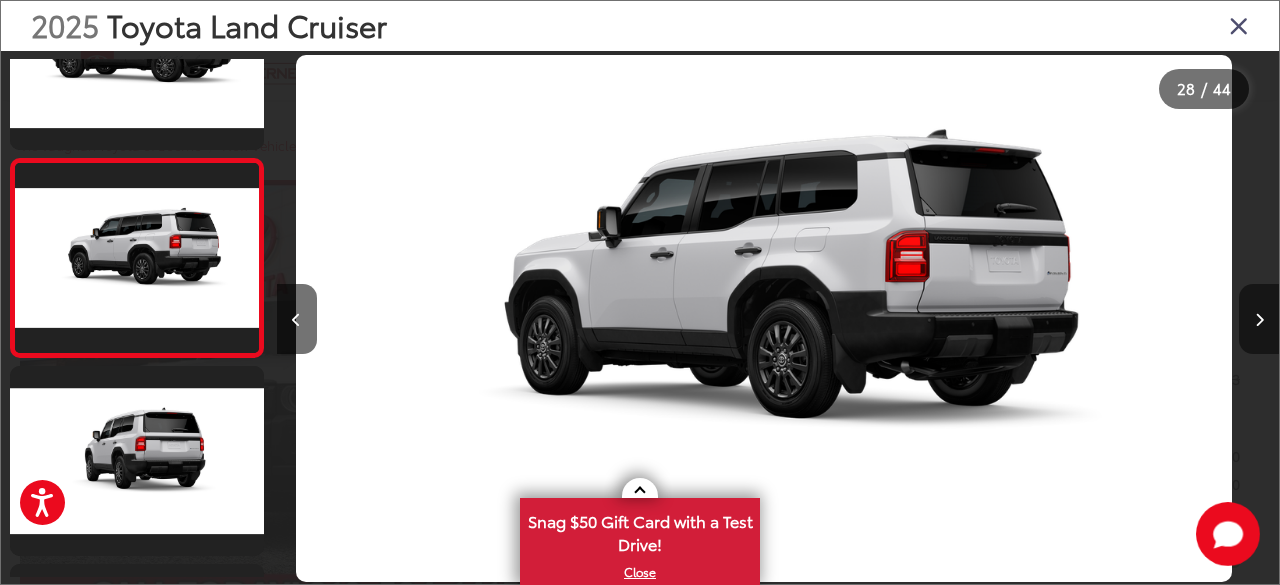 click at bounding box center (1259, 319) 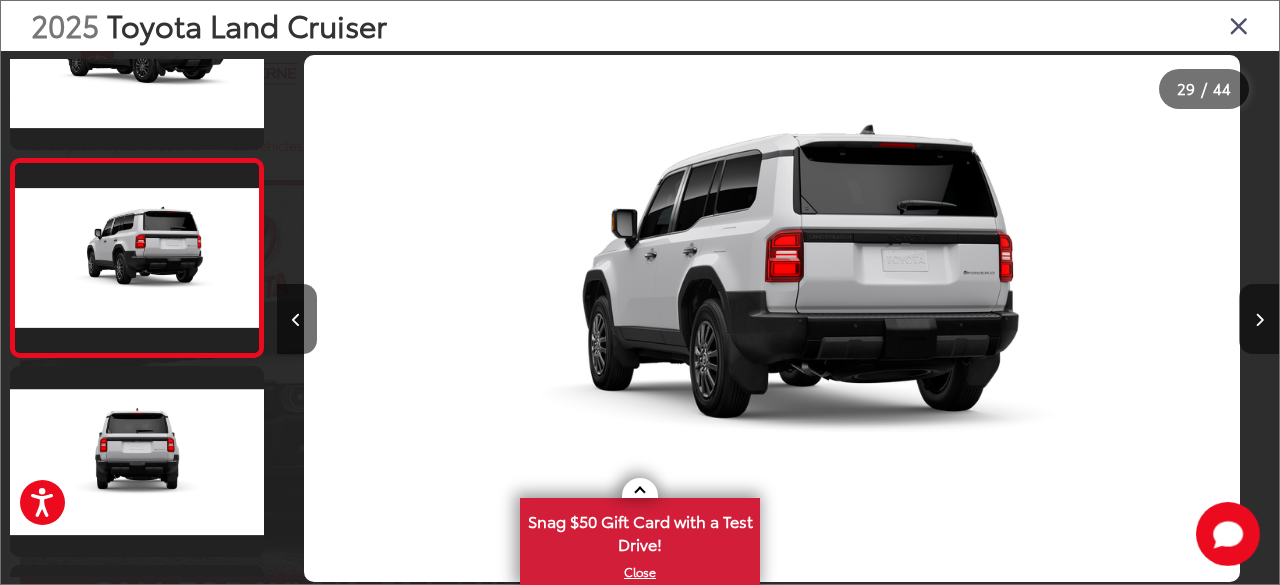 click at bounding box center (1259, 319) 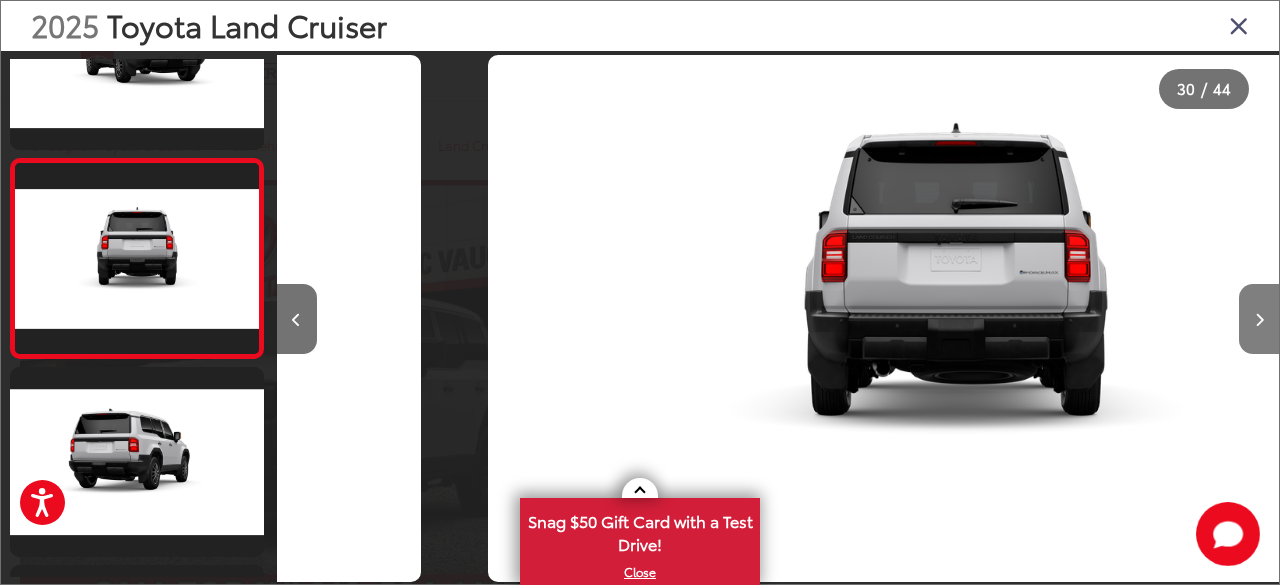 click at bounding box center (1259, 319) 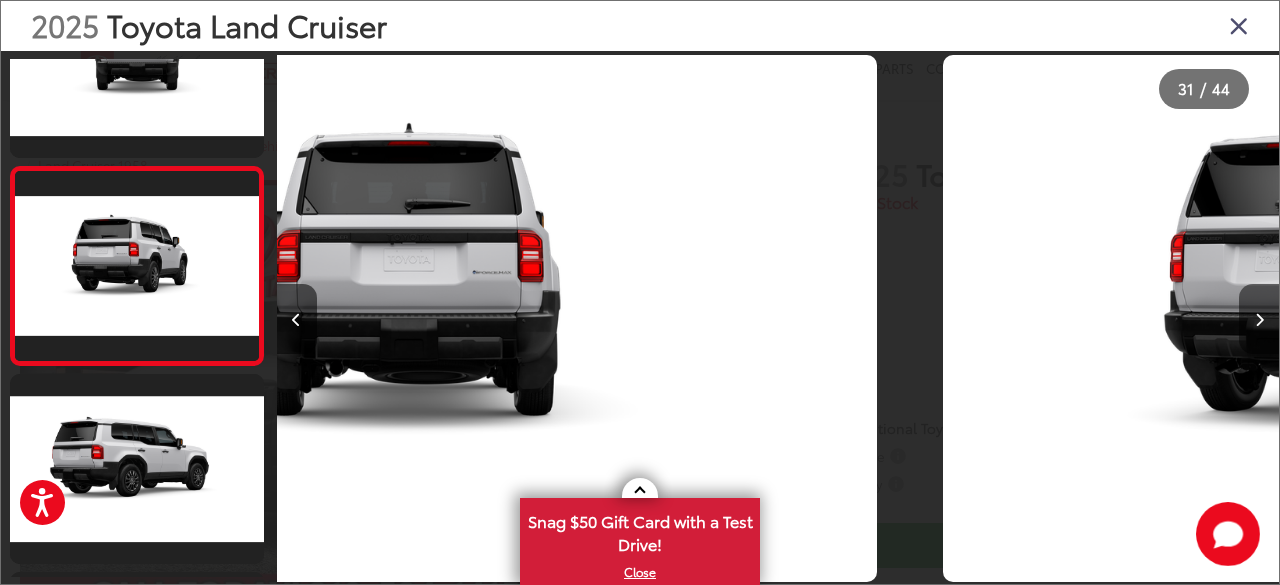 click at bounding box center (1259, 319) 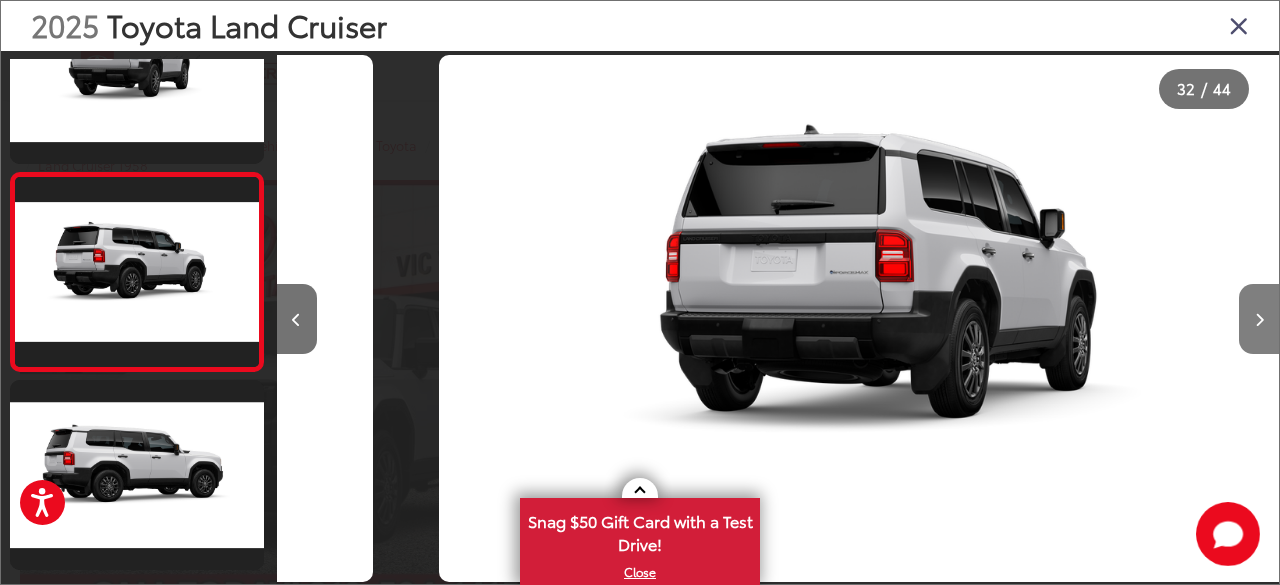 click at bounding box center (1259, 319) 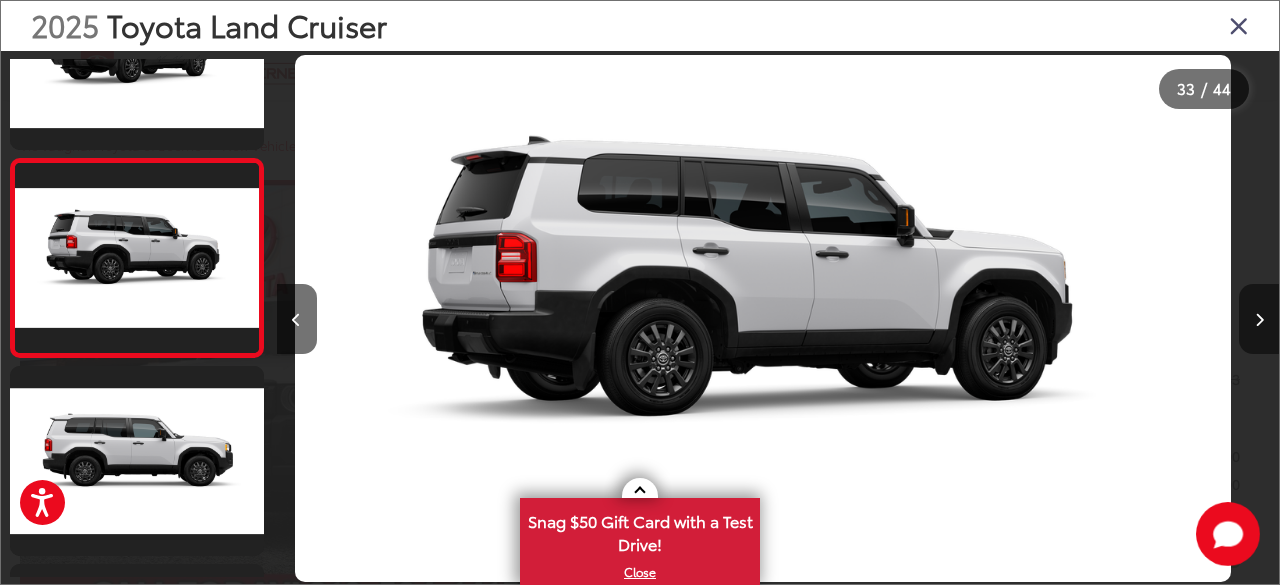 click at bounding box center [1259, 319] 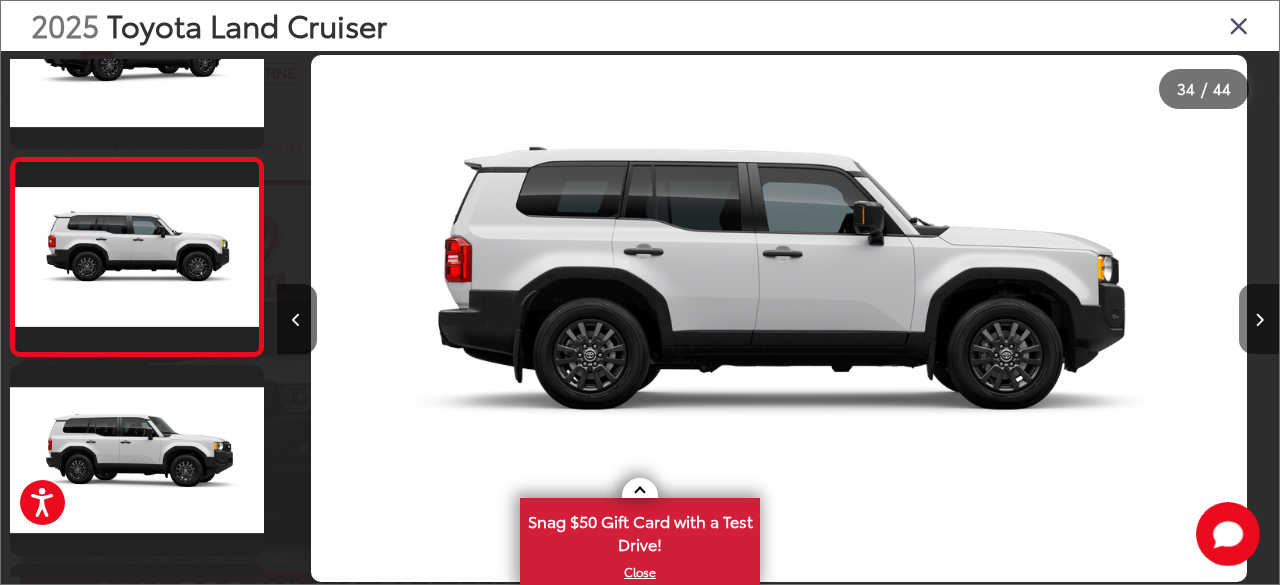 click at bounding box center [1259, 319] 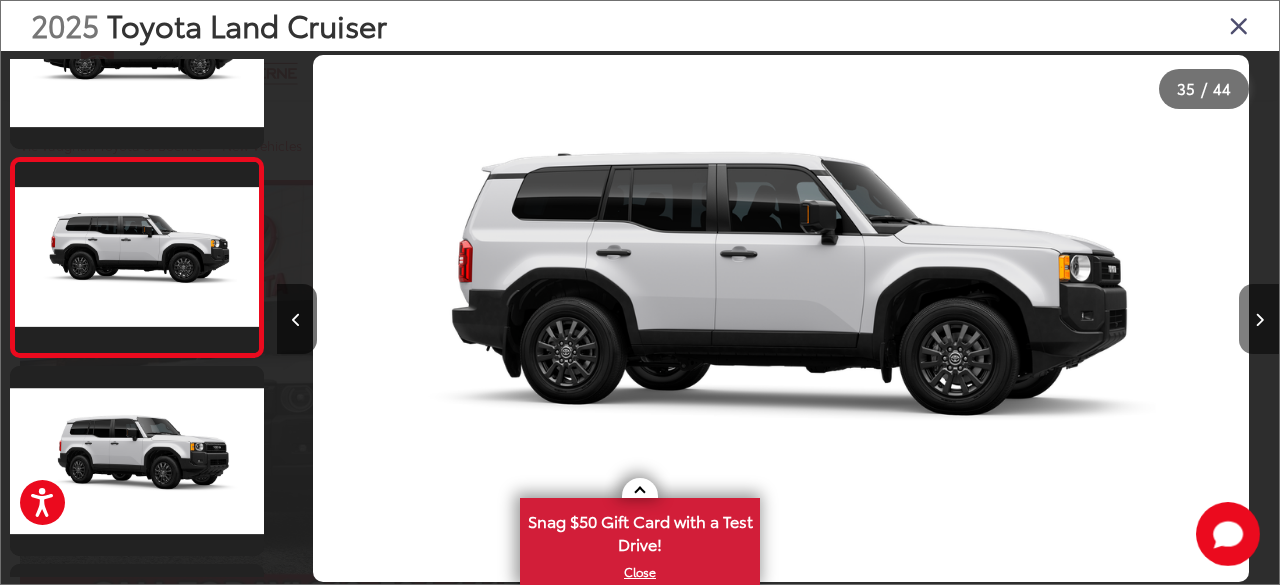 click at bounding box center (1259, 319) 